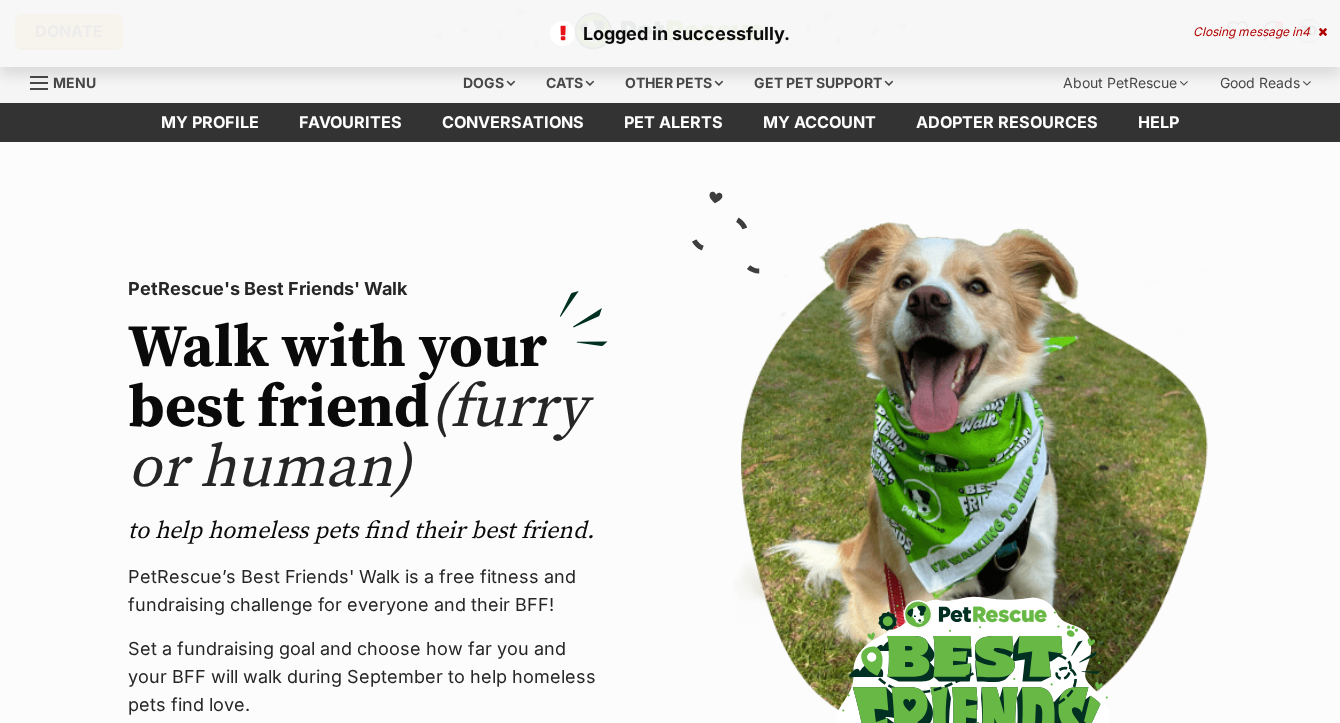 scroll, scrollTop: 0, scrollLeft: 0, axis: both 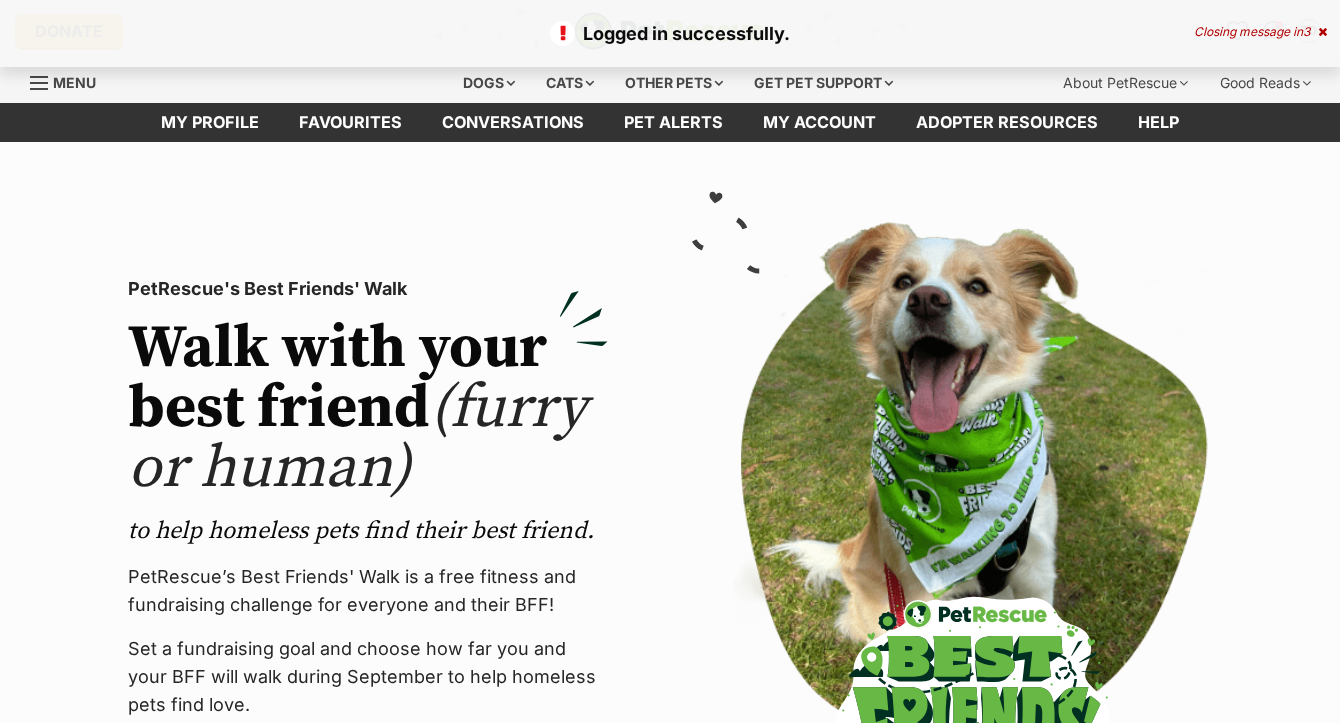 click at bounding box center (1322, 32) 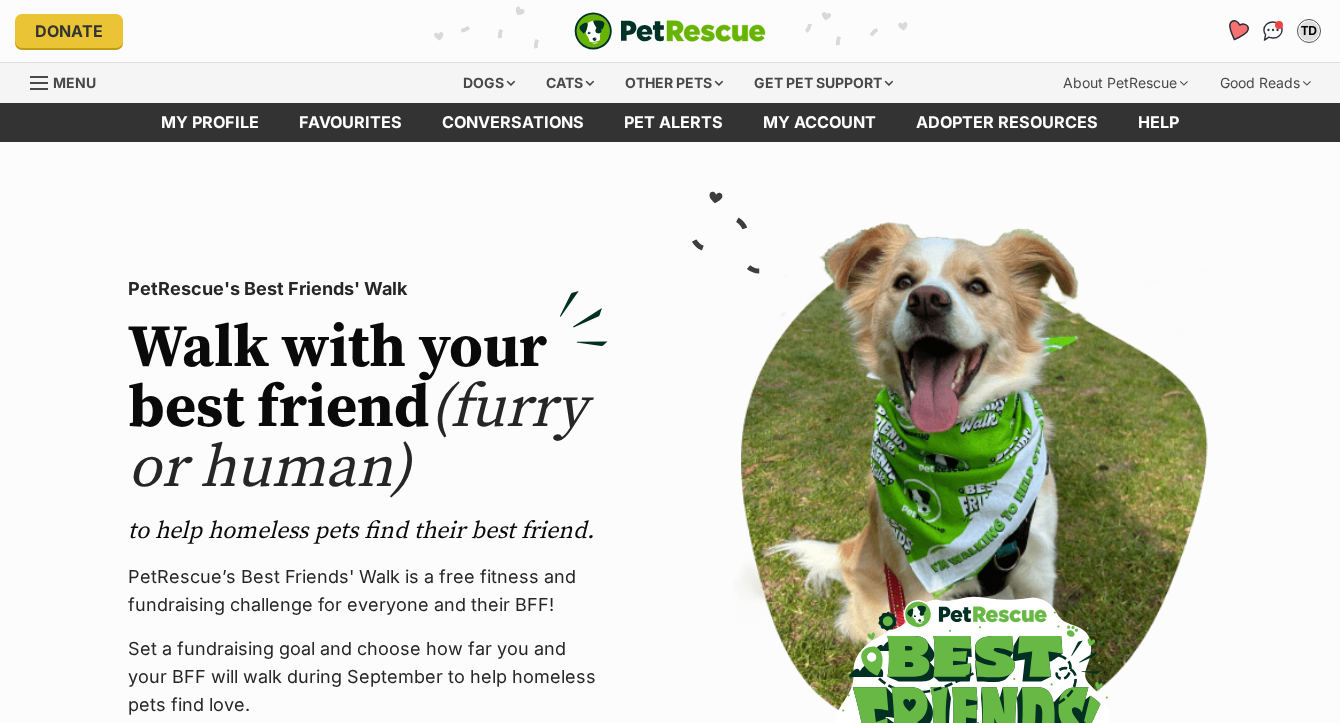 click 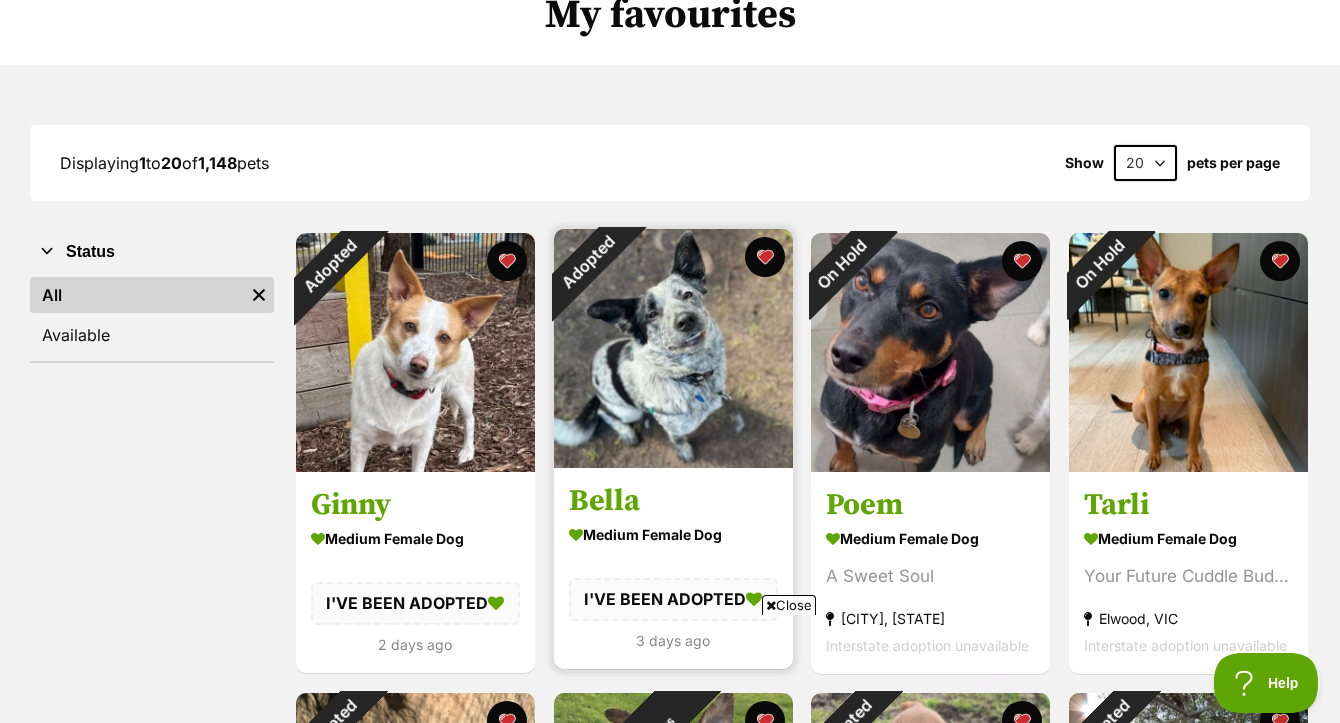scroll, scrollTop: 0, scrollLeft: 0, axis: both 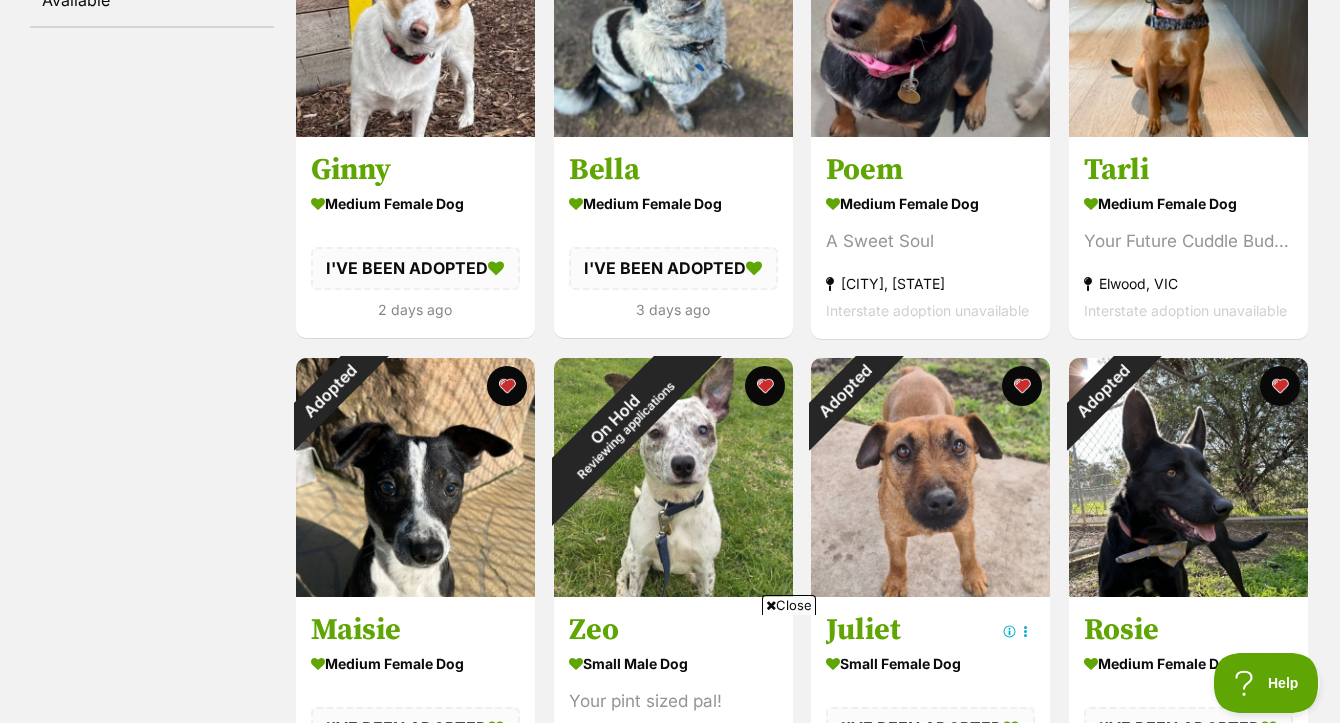 click on "Close" at bounding box center (789, 605) 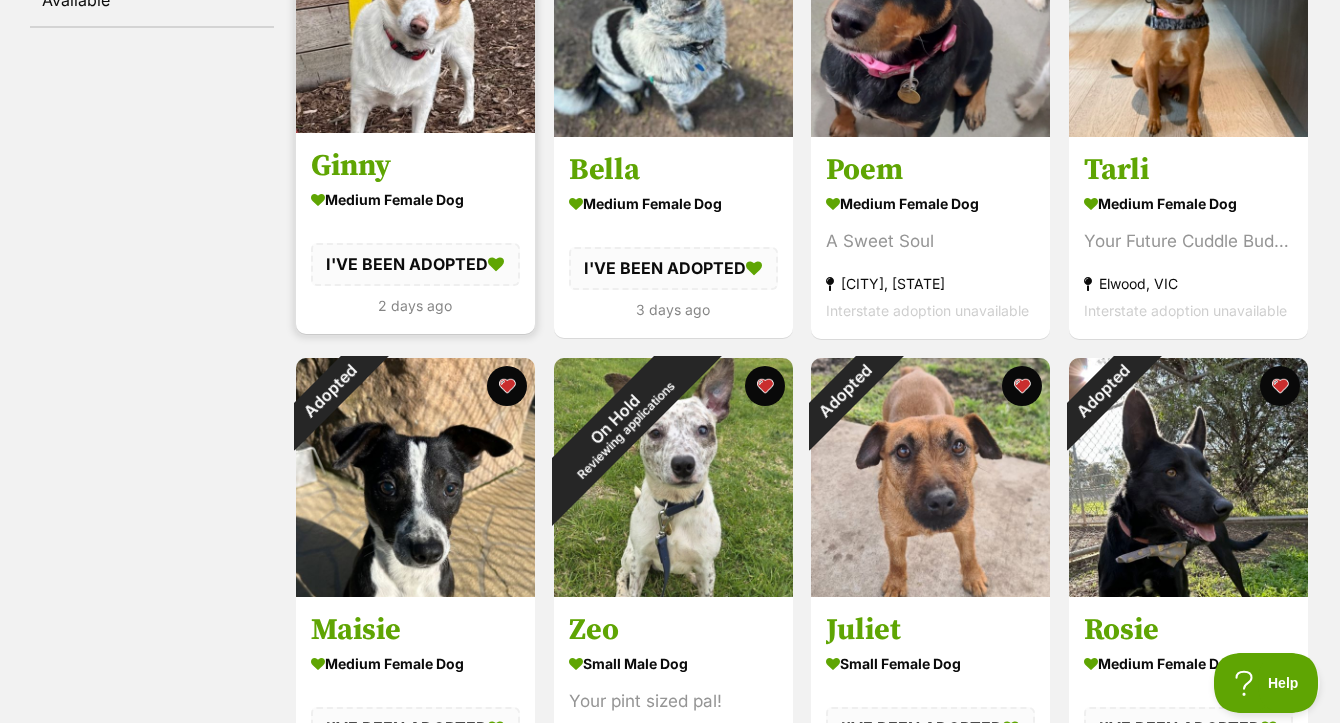 scroll, scrollTop: 0, scrollLeft: 0, axis: both 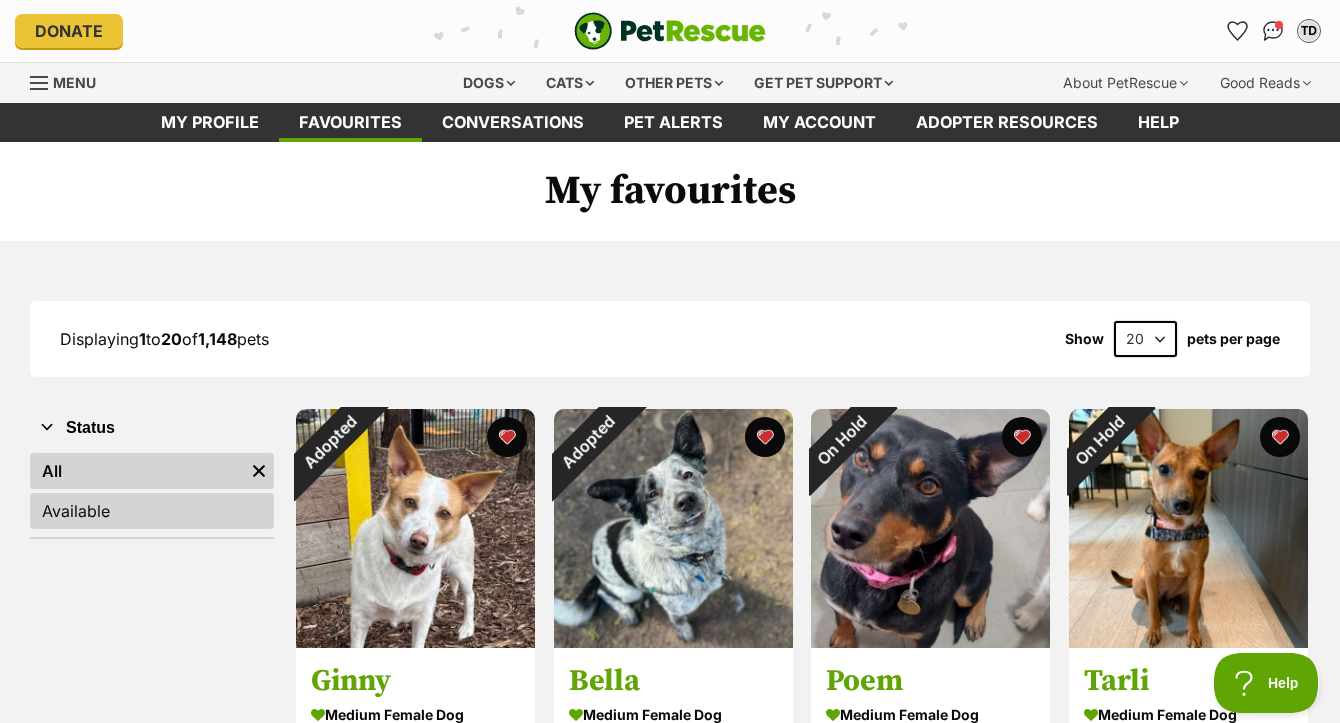 click on "Available" at bounding box center [152, 511] 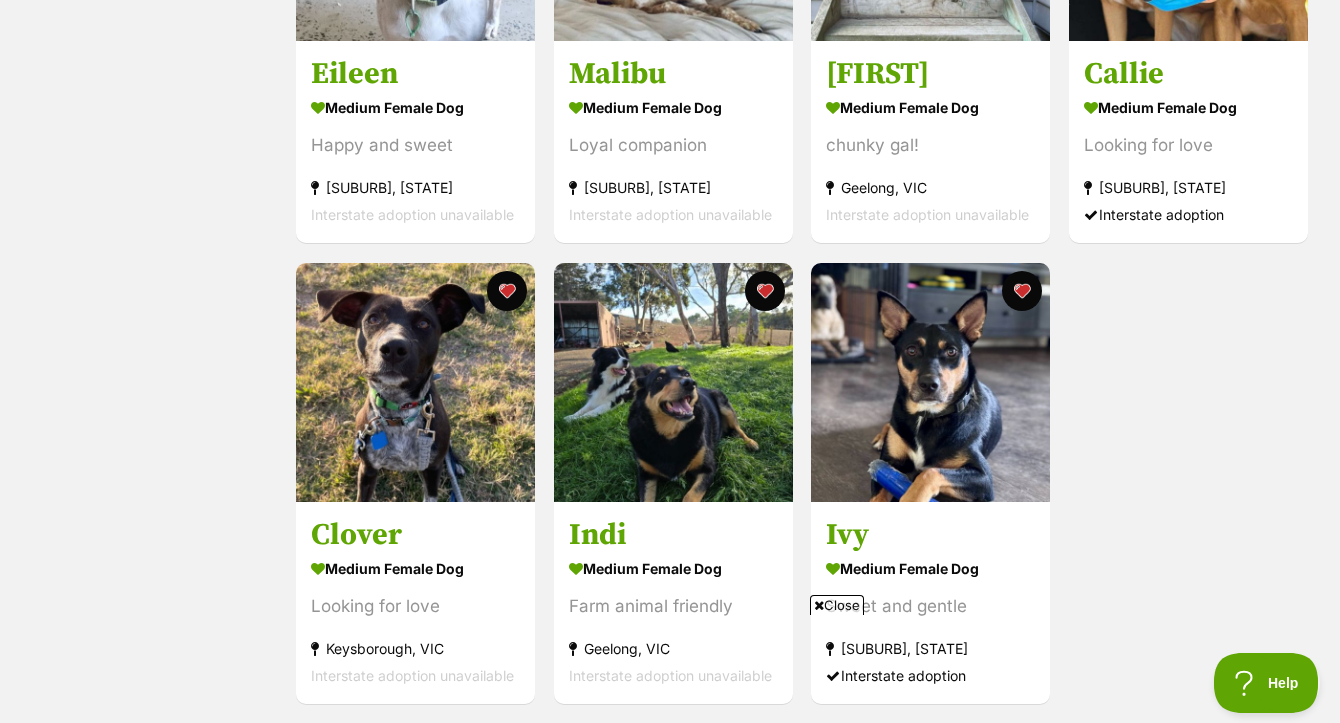 scroll, scrollTop: 1075, scrollLeft: 0, axis: vertical 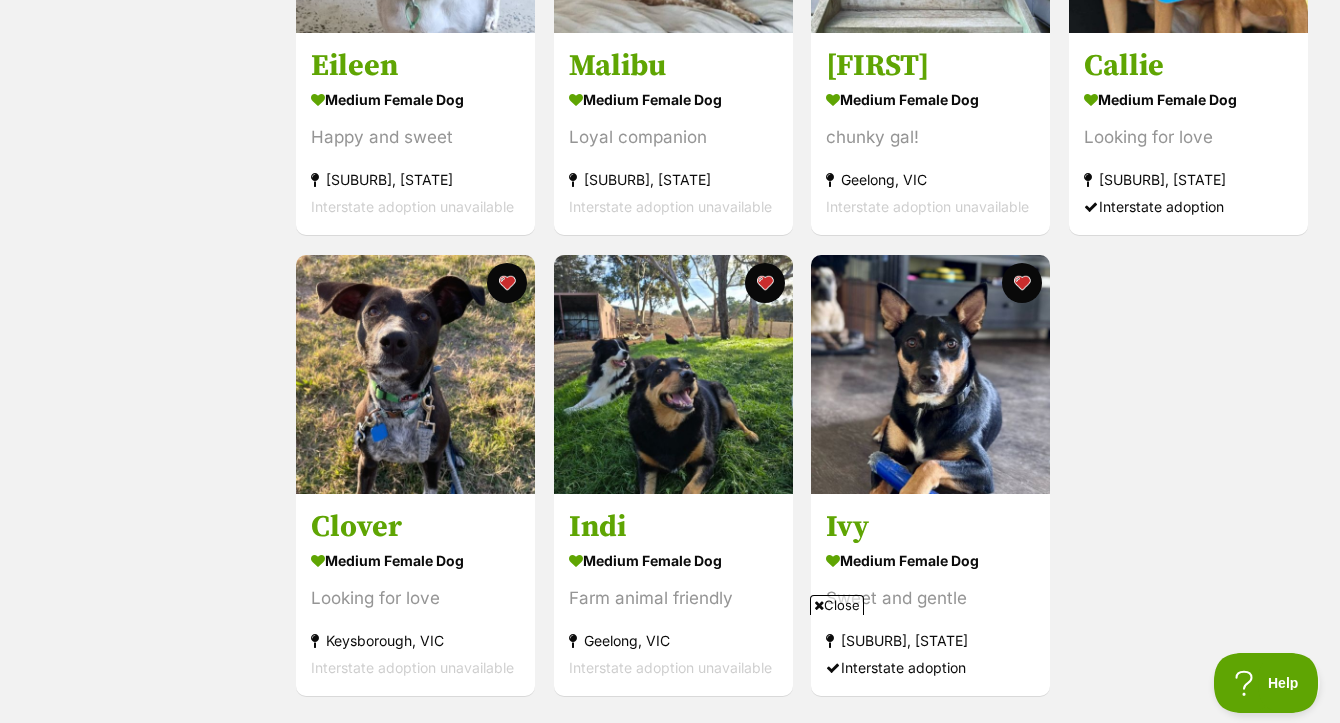 click on "Close" at bounding box center (837, 605) 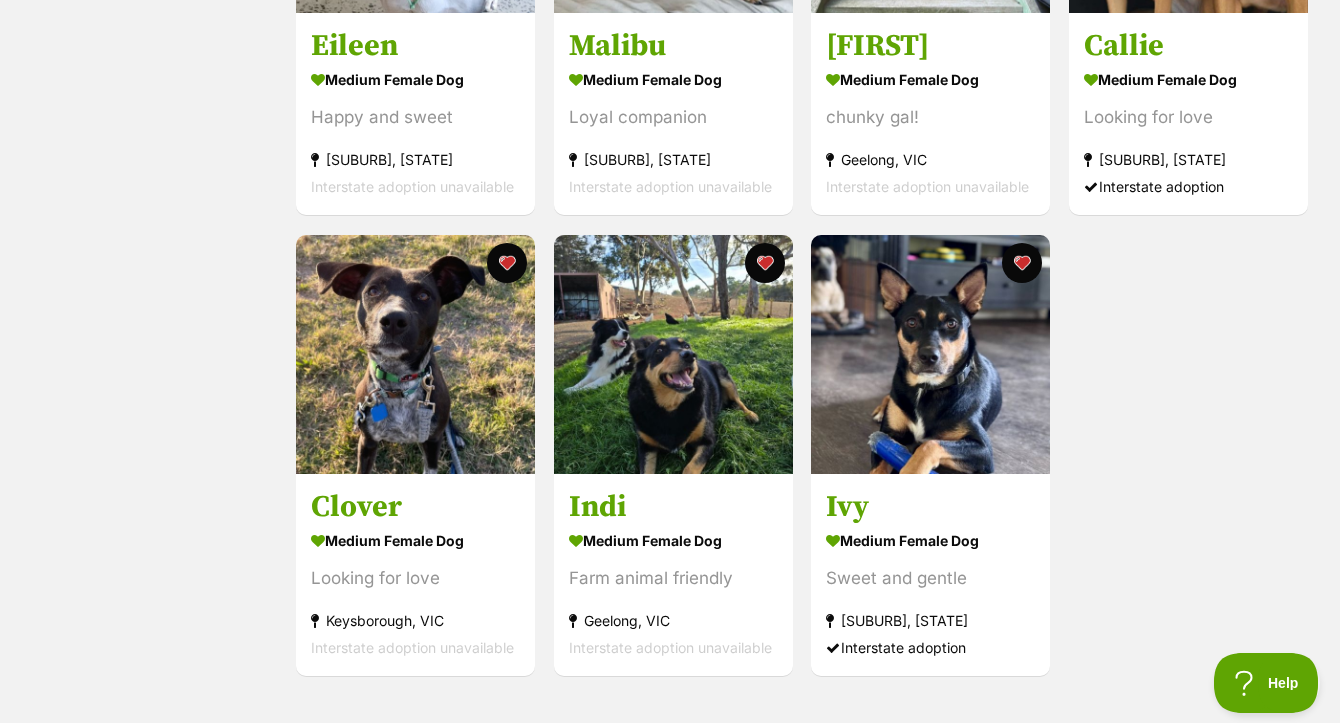 scroll, scrollTop: 1097, scrollLeft: 0, axis: vertical 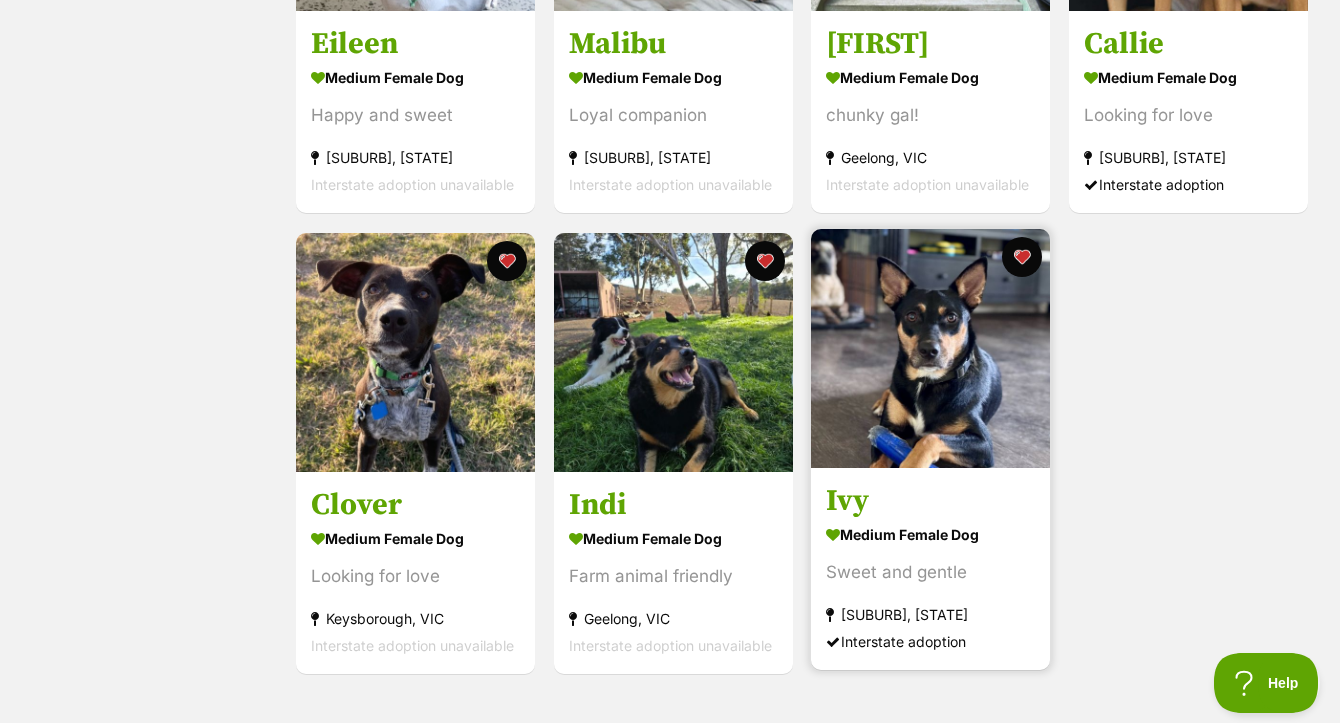 click at bounding box center [930, 348] 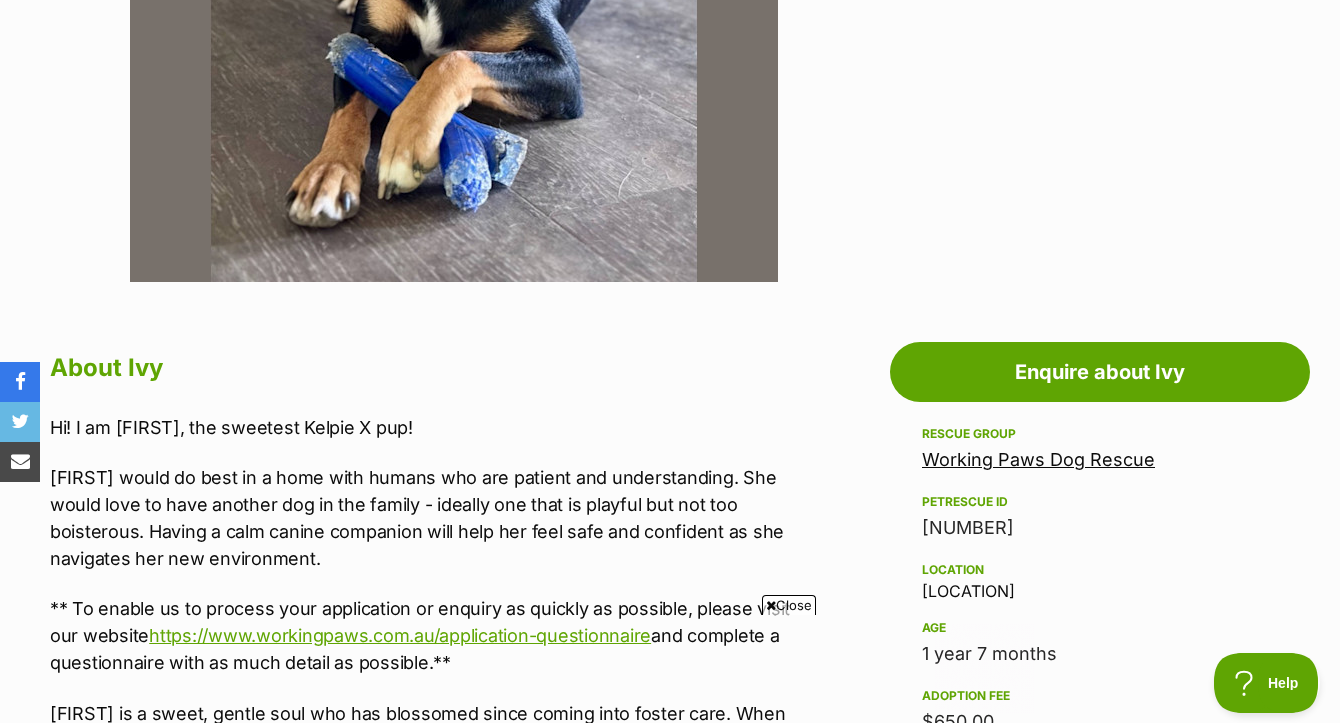 scroll, scrollTop: 0, scrollLeft: 0, axis: both 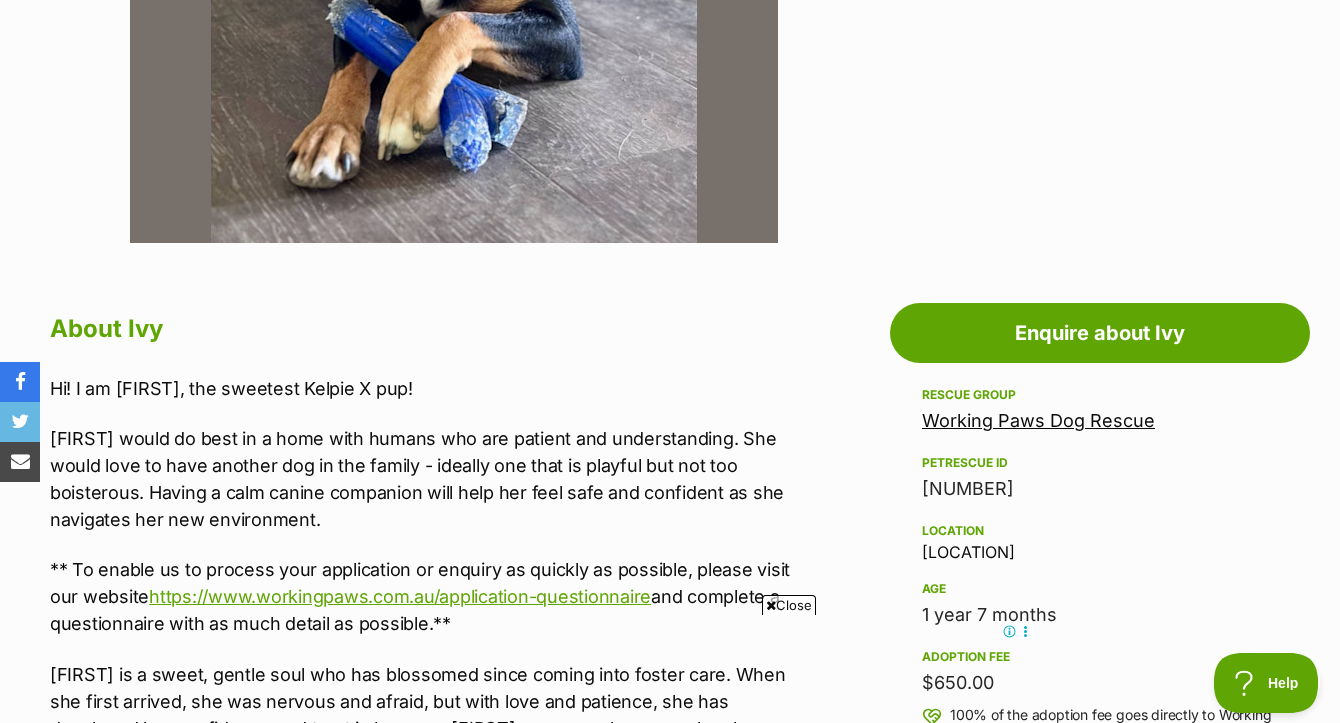 click on "Close" at bounding box center [789, 605] 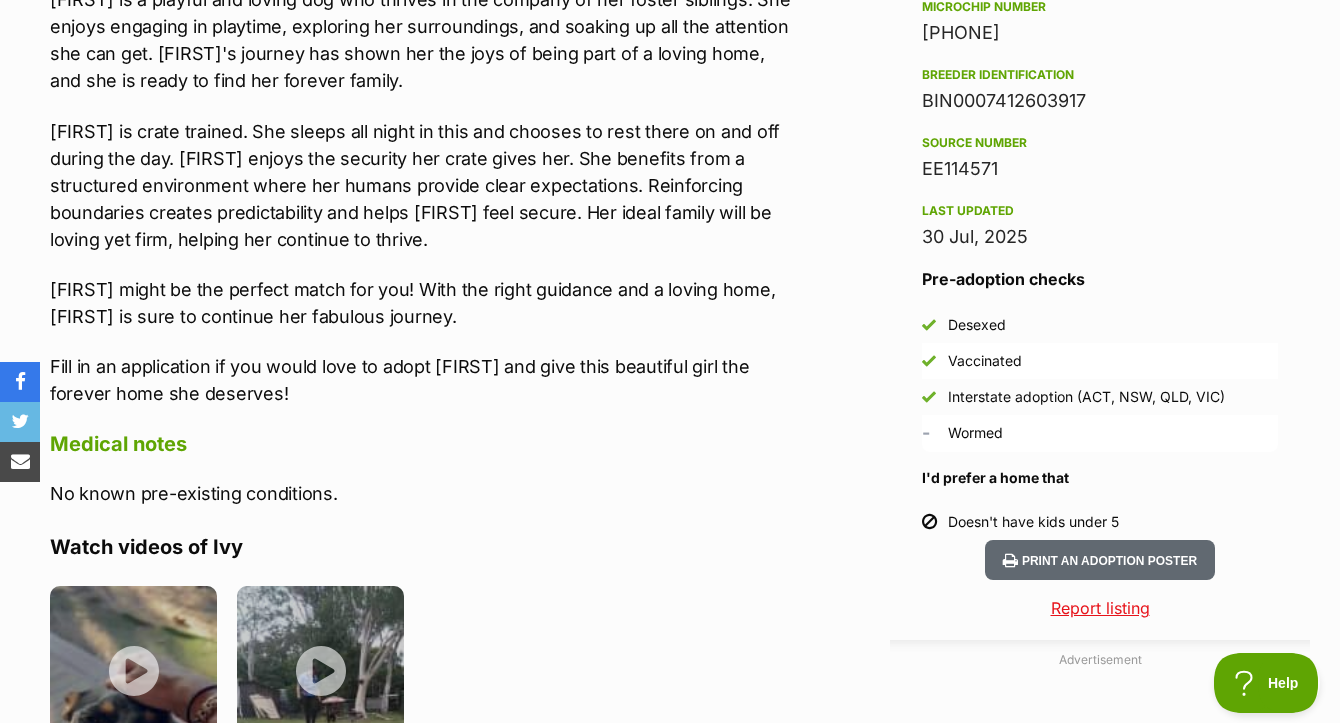 scroll, scrollTop: 1711, scrollLeft: 0, axis: vertical 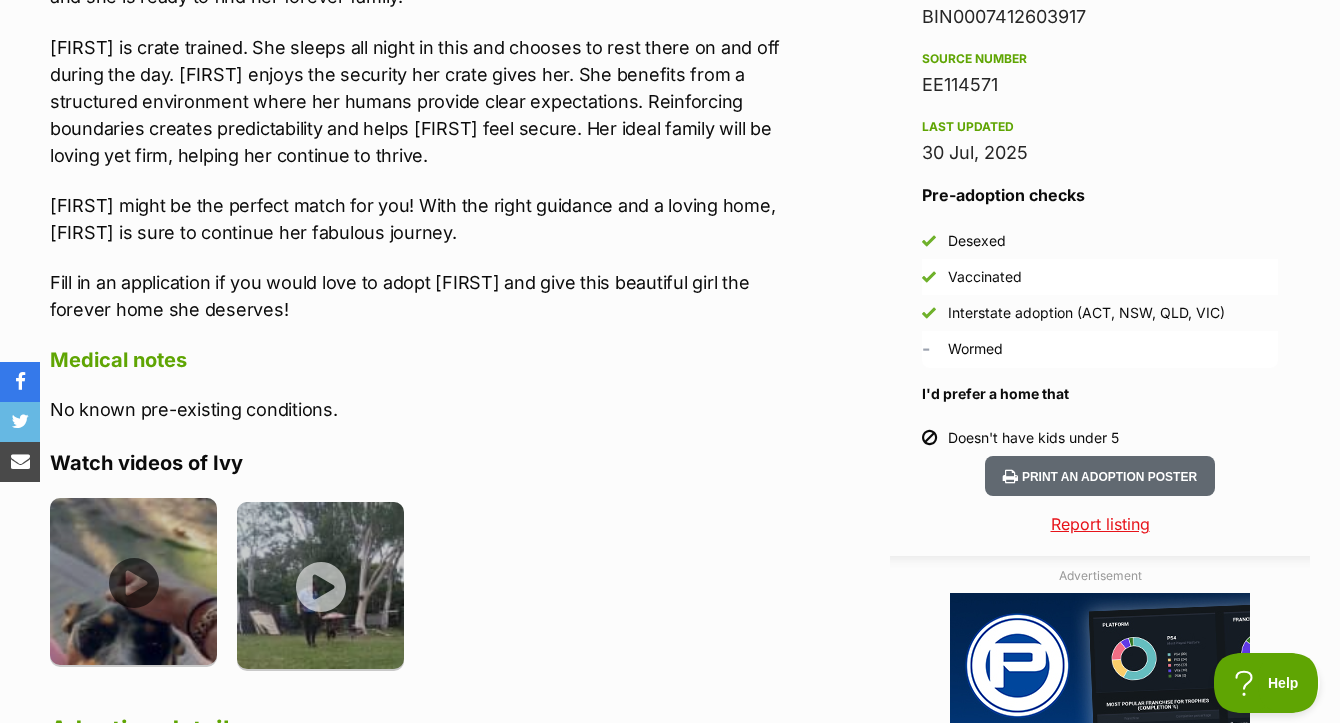 click at bounding box center (133, 581) 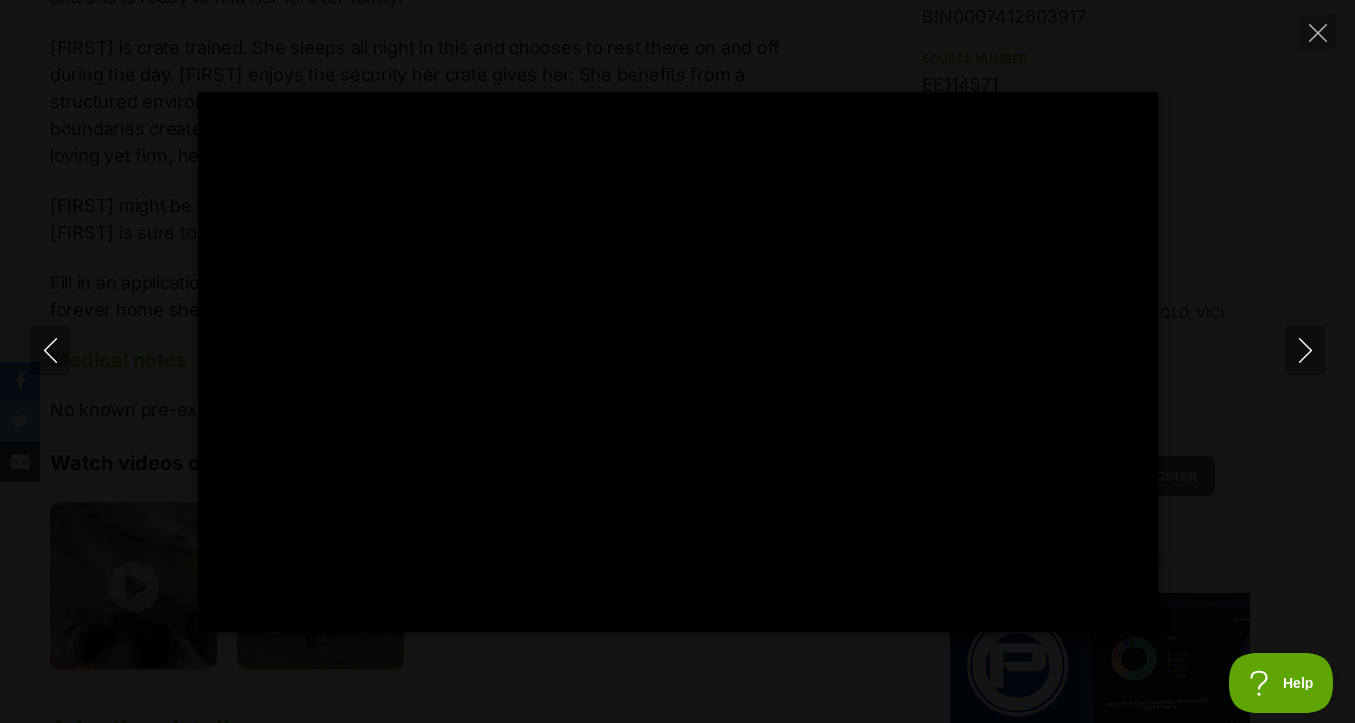 type on "100.00" 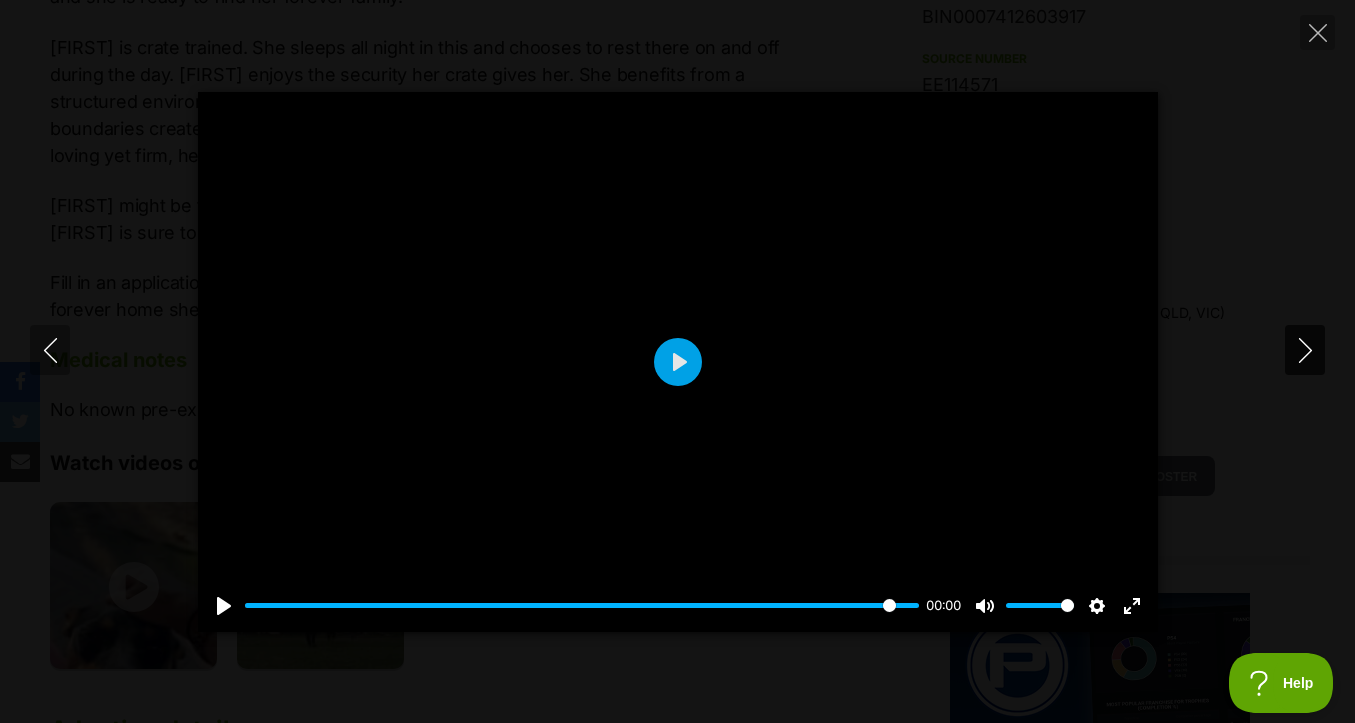 click at bounding box center [1305, 350] 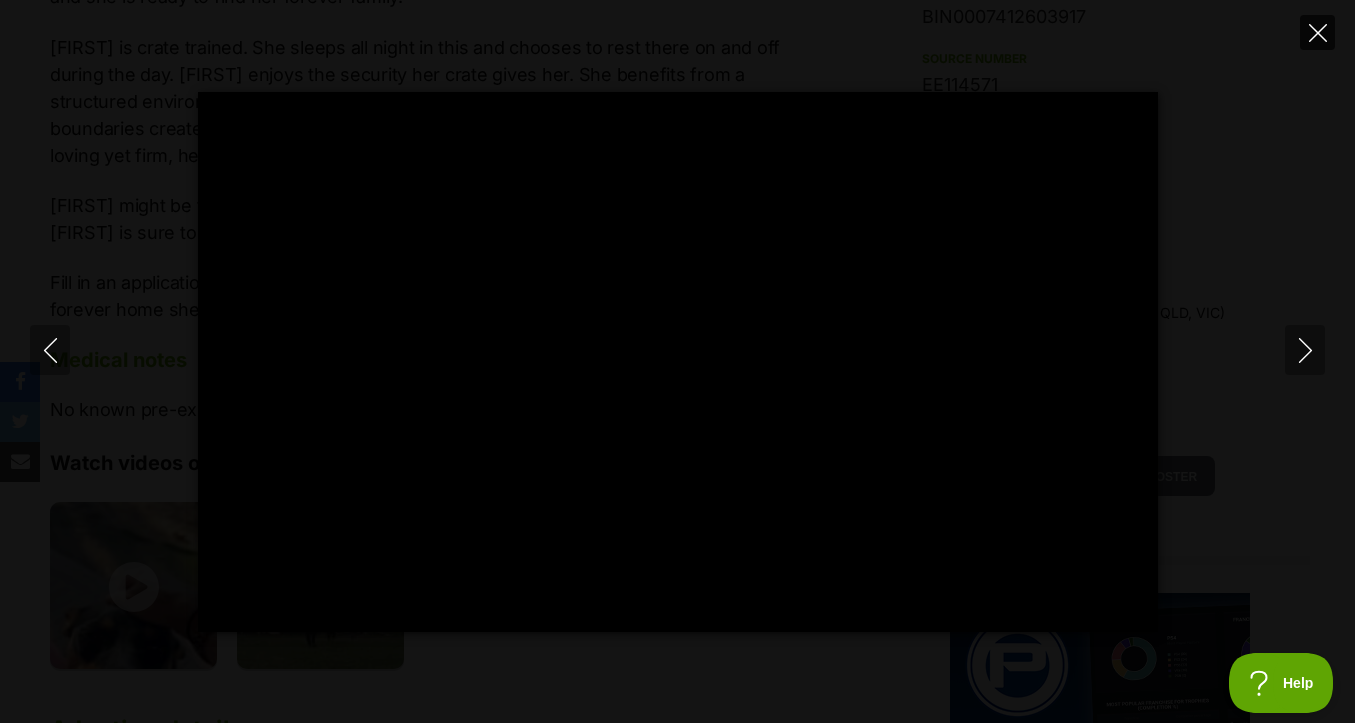 click 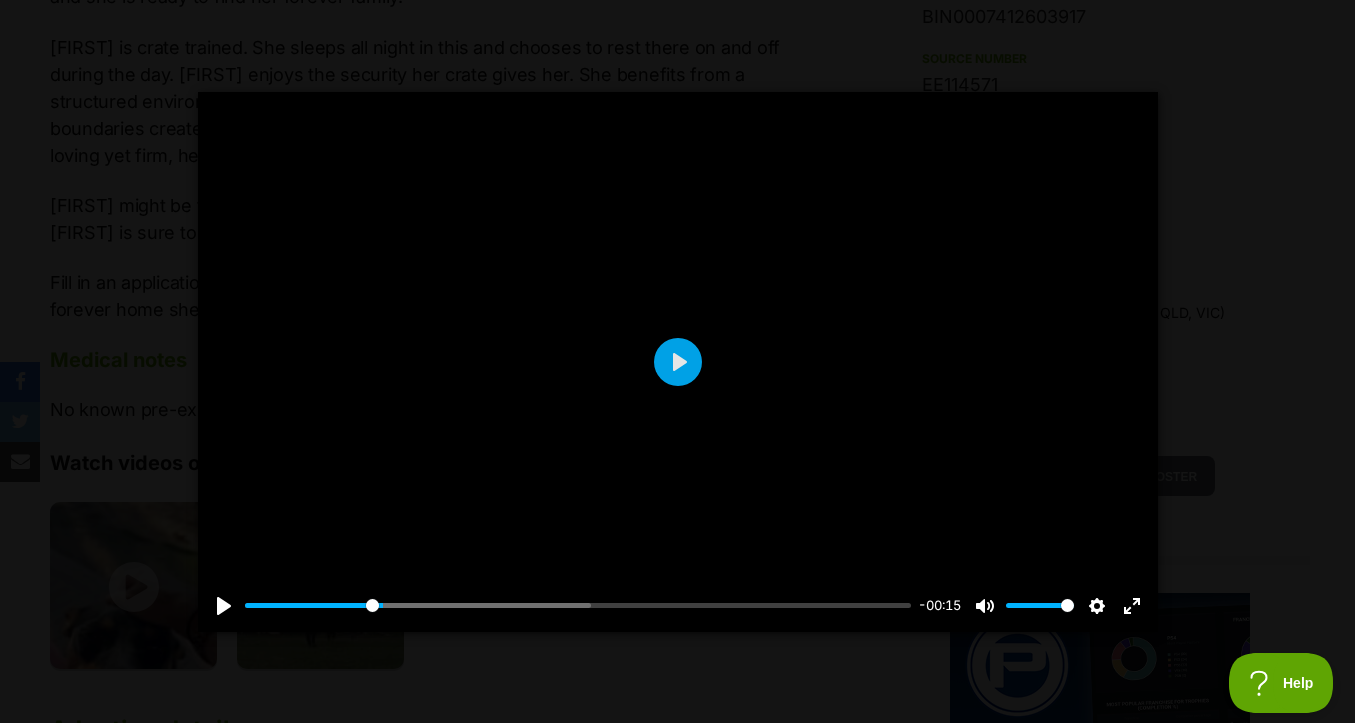 type on "20.78" 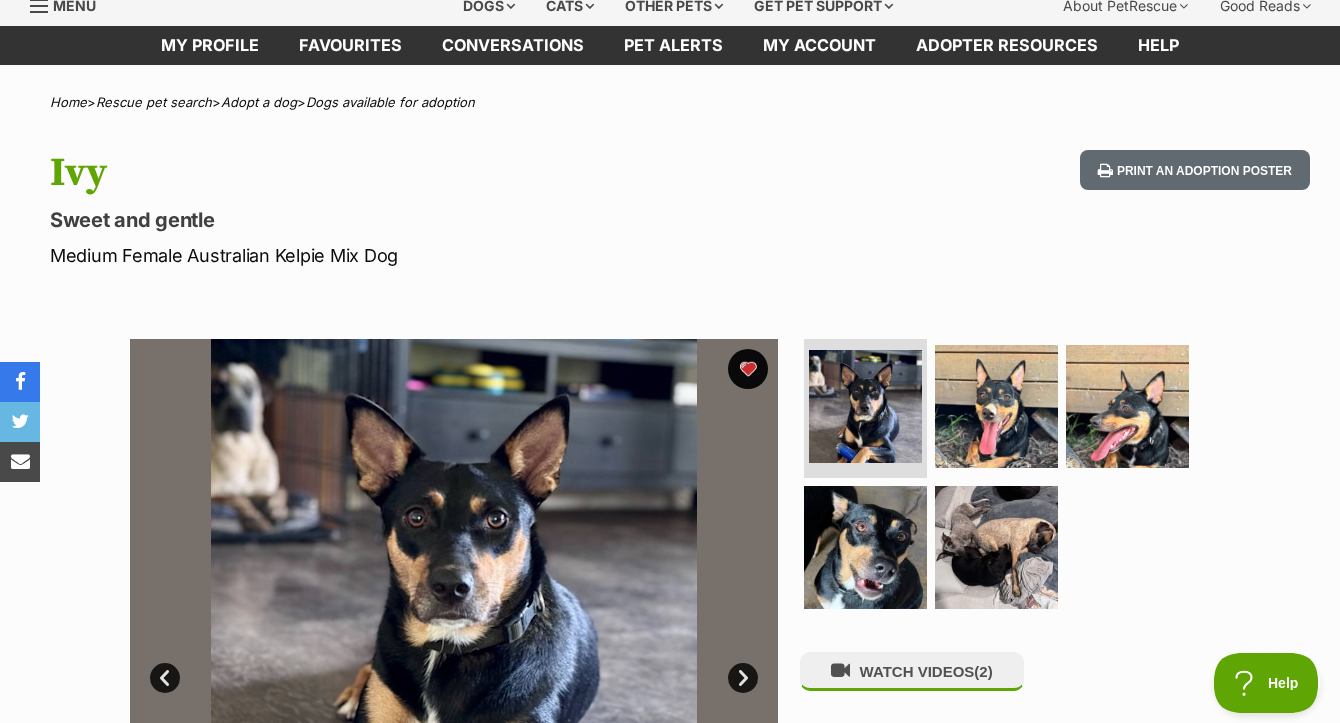 scroll, scrollTop: 0, scrollLeft: 0, axis: both 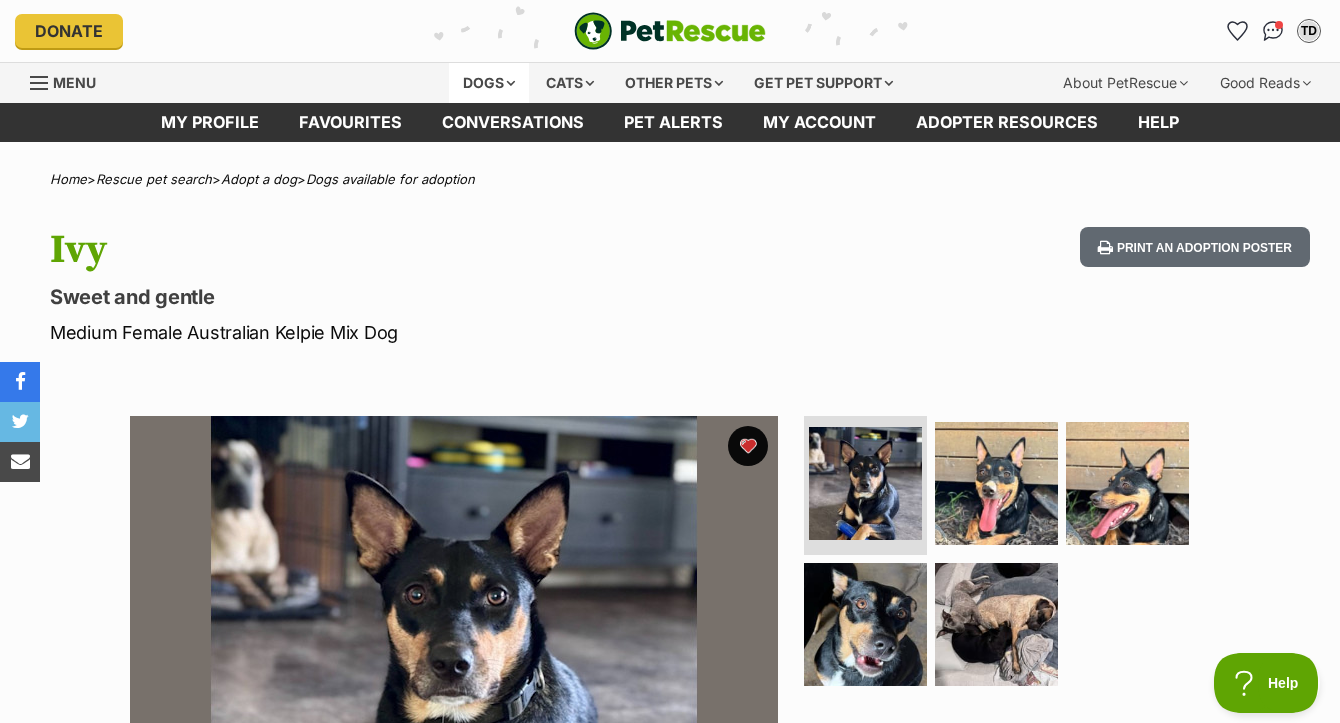click on "Dogs" at bounding box center (489, 83) 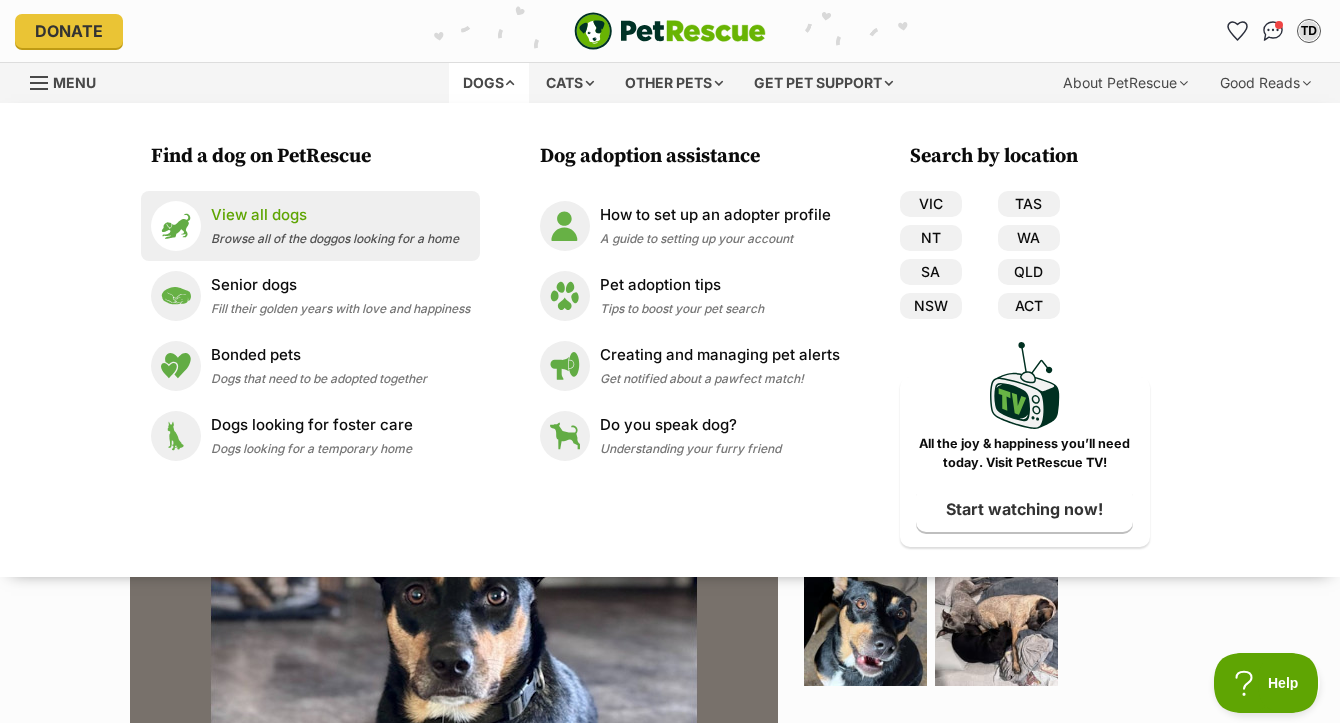 click on "View all dogs" at bounding box center (335, 215) 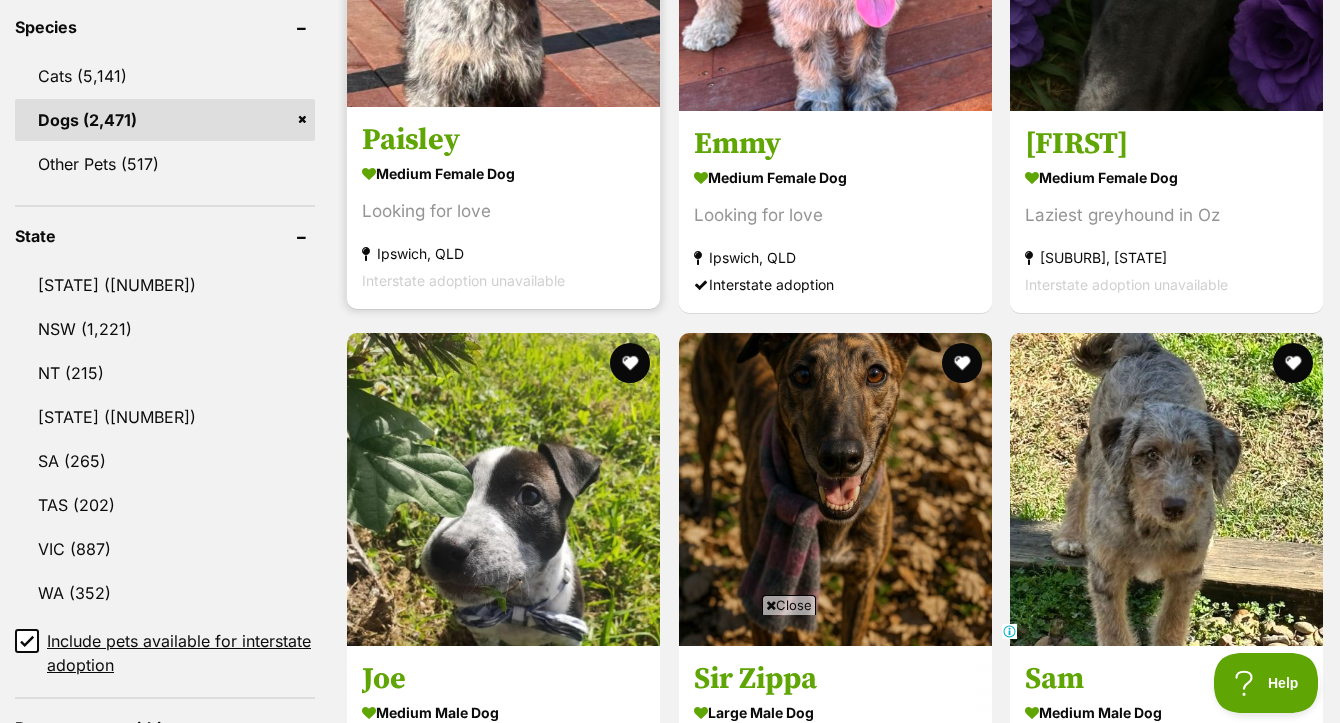 scroll, scrollTop: 1023, scrollLeft: 0, axis: vertical 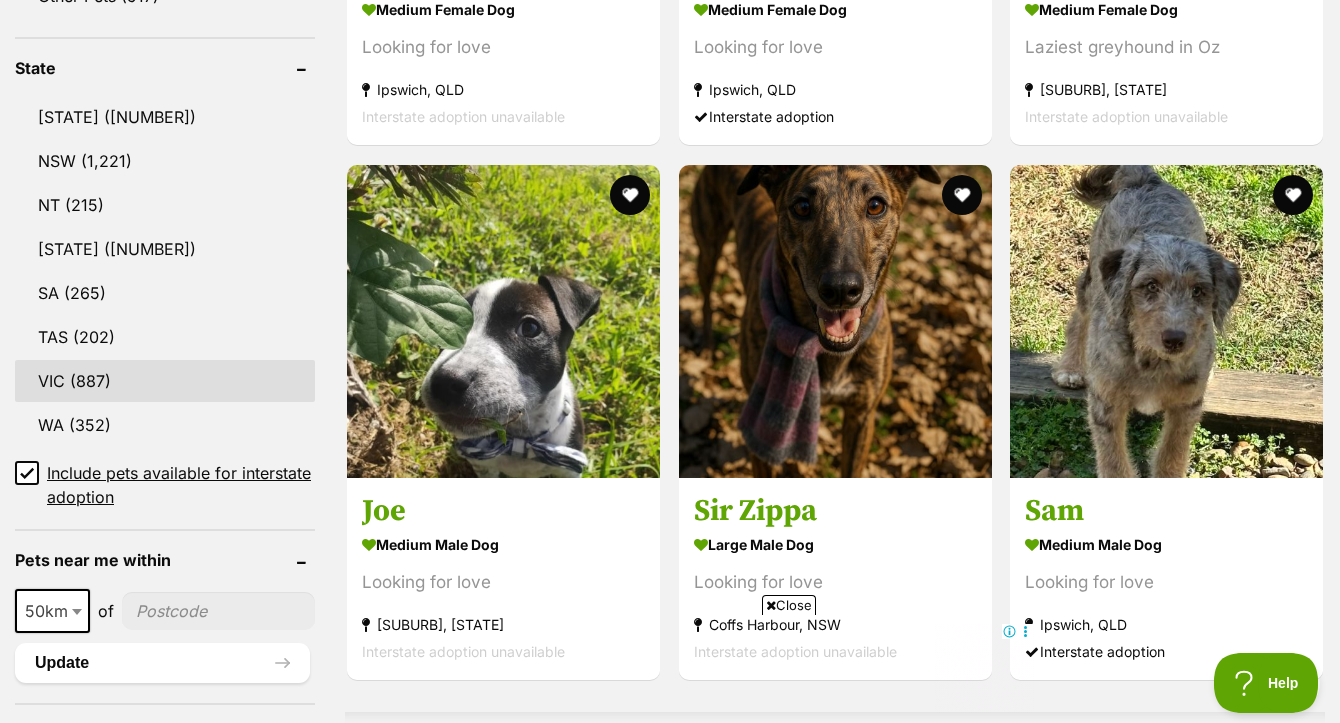 click on "VIC (887)" at bounding box center (165, 381) 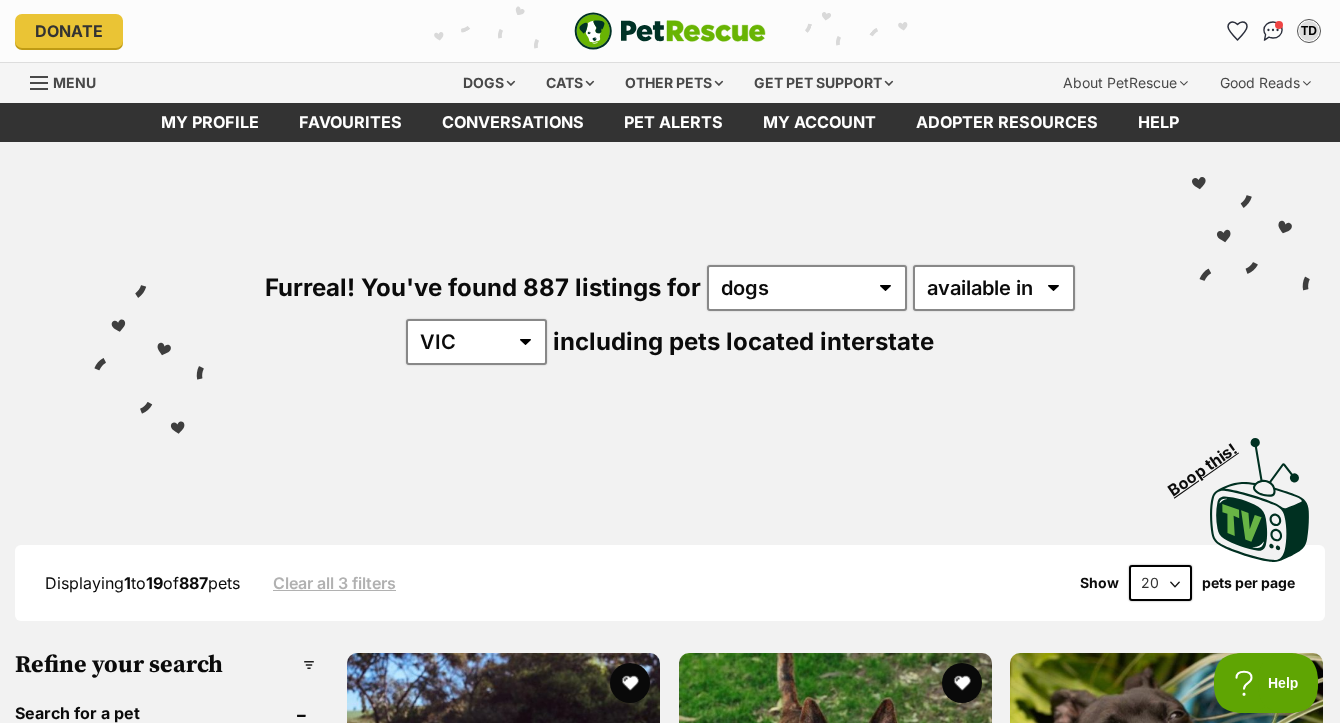 scroll, scrollTop: 299, scrollLeft: 0, axis: vertical 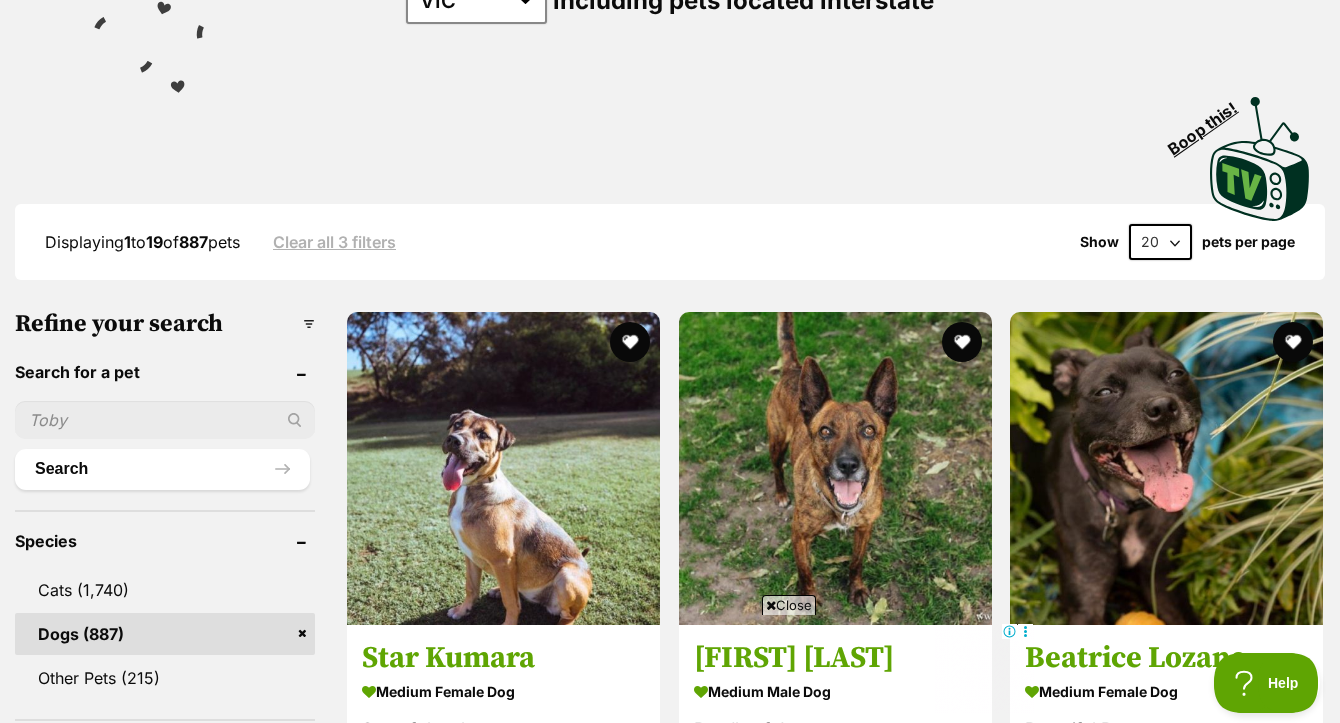 click on "Close" at bounding box center [789, 605] 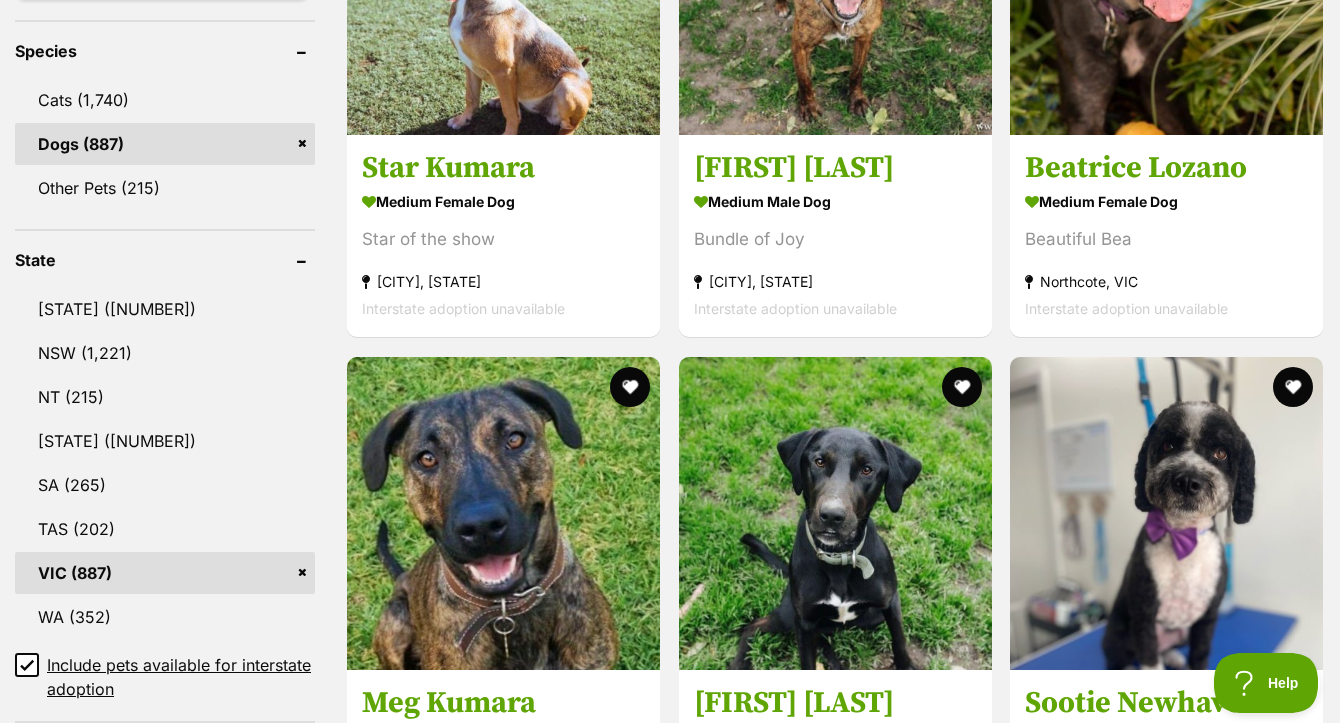 scroll, scrollTop: 0, scrollLeft: 0, axis: both 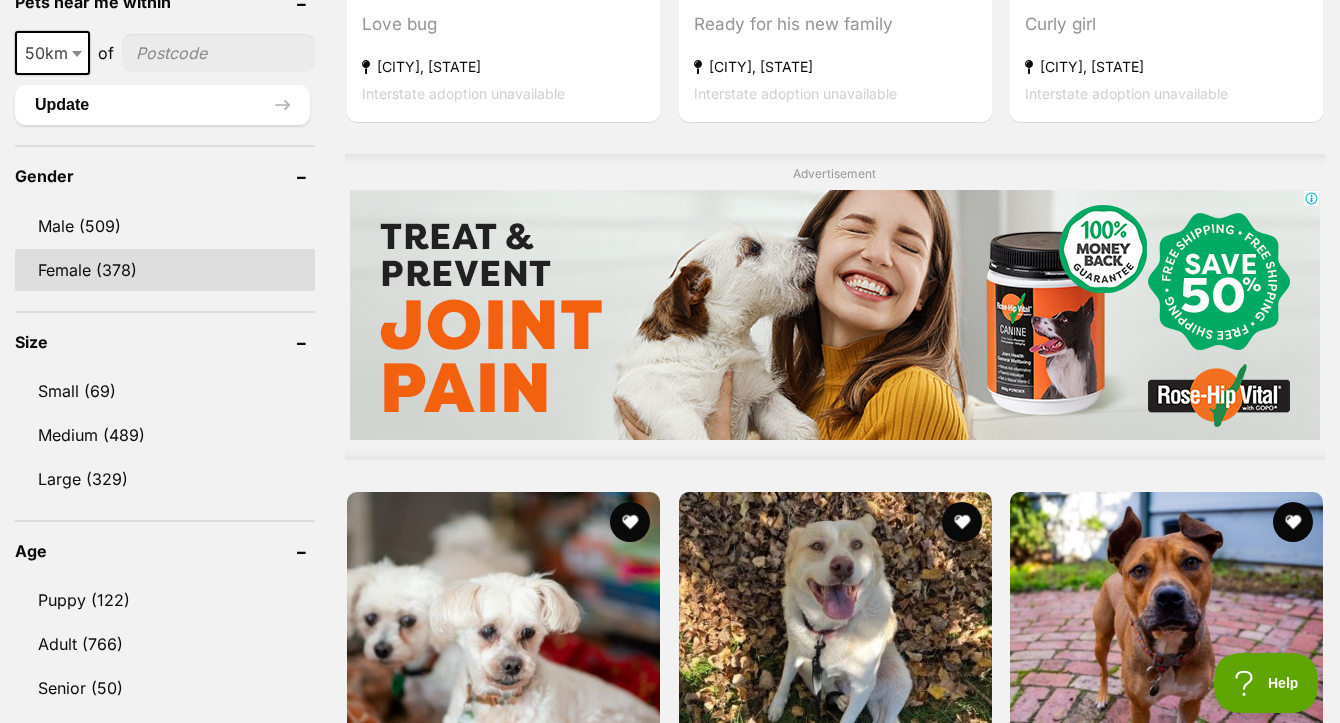 click on "Female (378)" at bounding box center (165, 270) 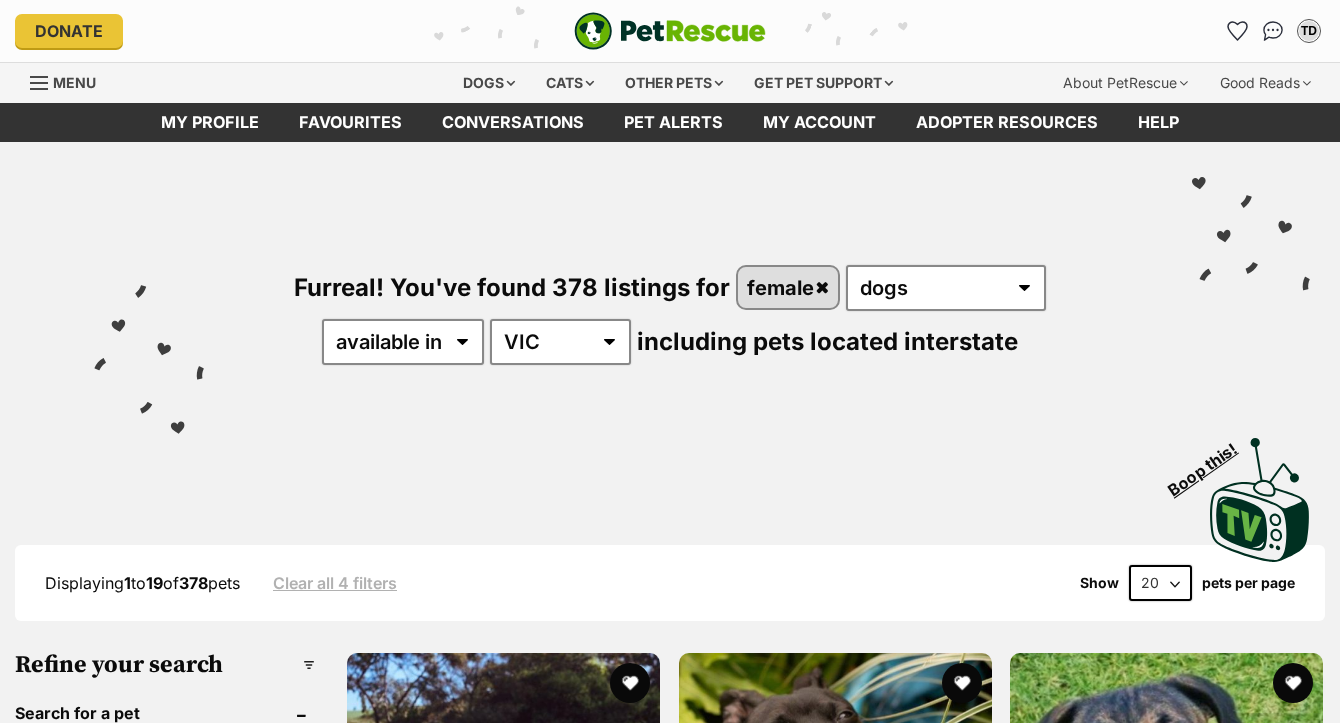 scroll, scrollTop: 0, scrollLeft: 0, axis: both 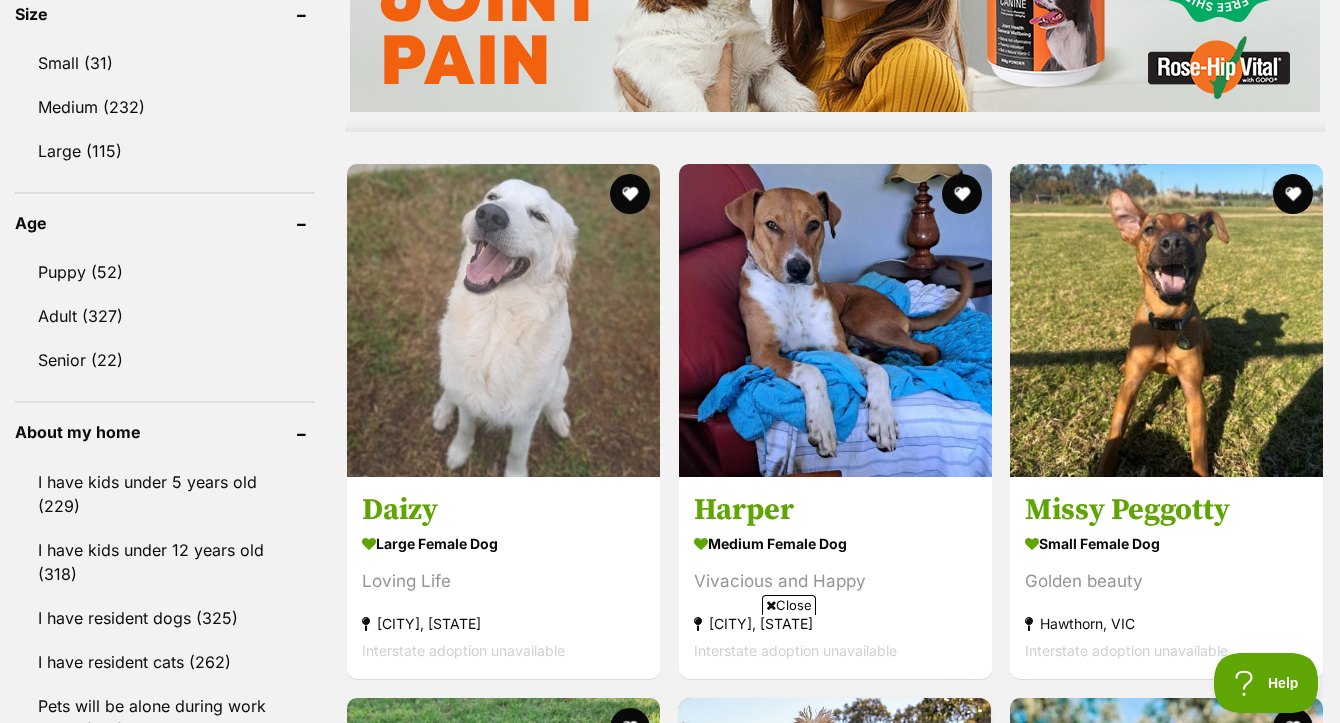 click on "Close" at bounding box center [789, 605] 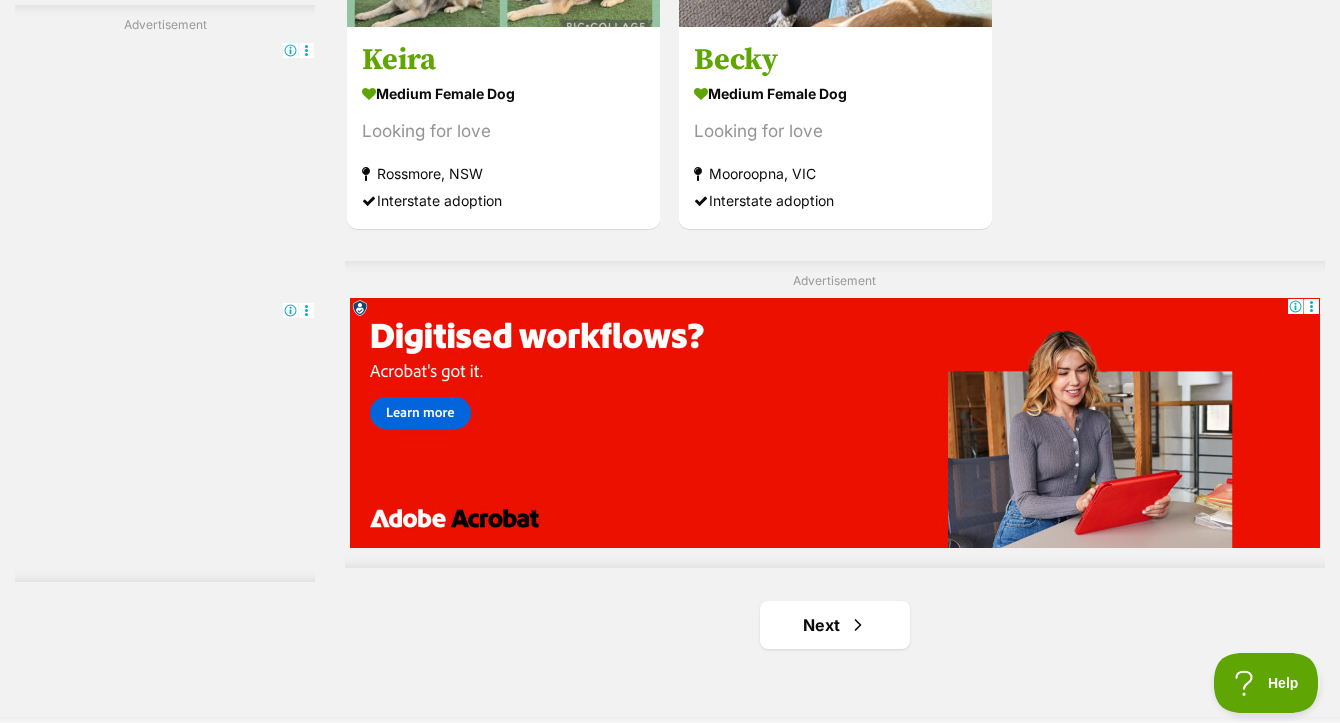 scroll, scrollTop: 4771, scrollLeft: 0, axis: vertical 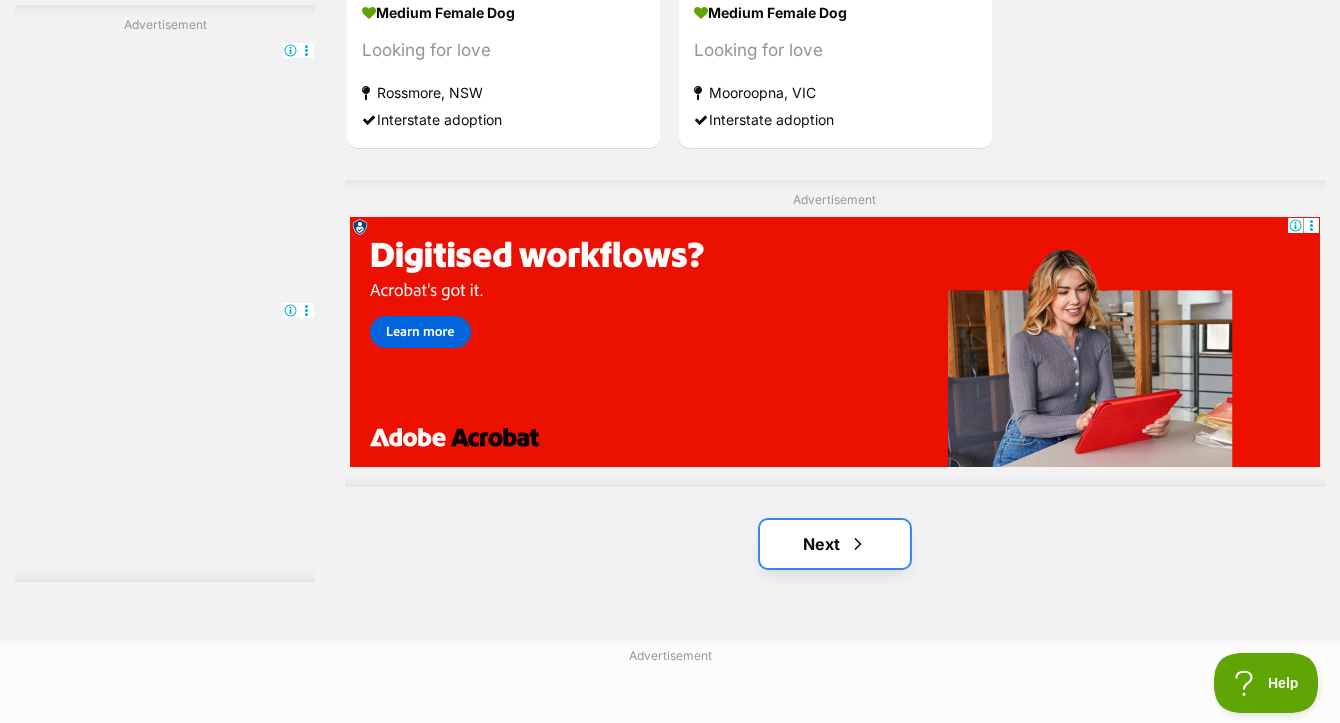 click on "Next" at bounding box center [835, 544] 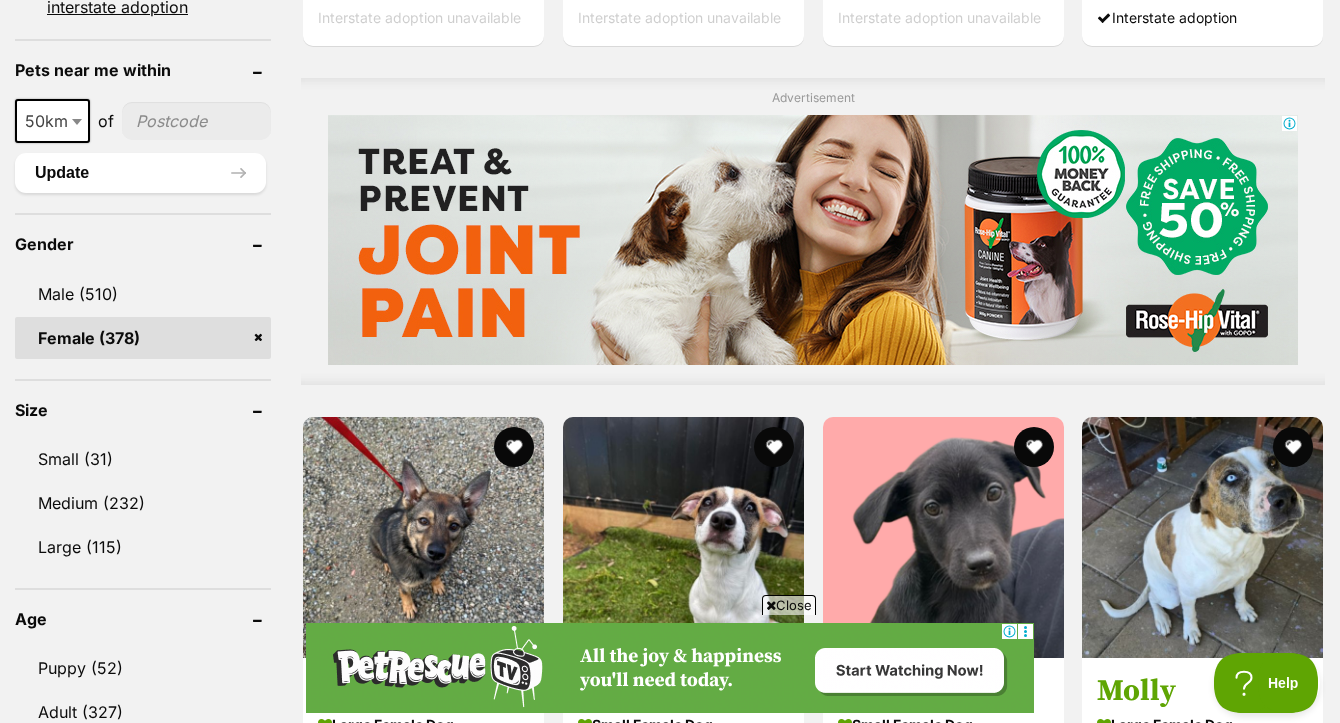 scroll, scrollTop: 1782, scrollLeft: 0, axis: vertical 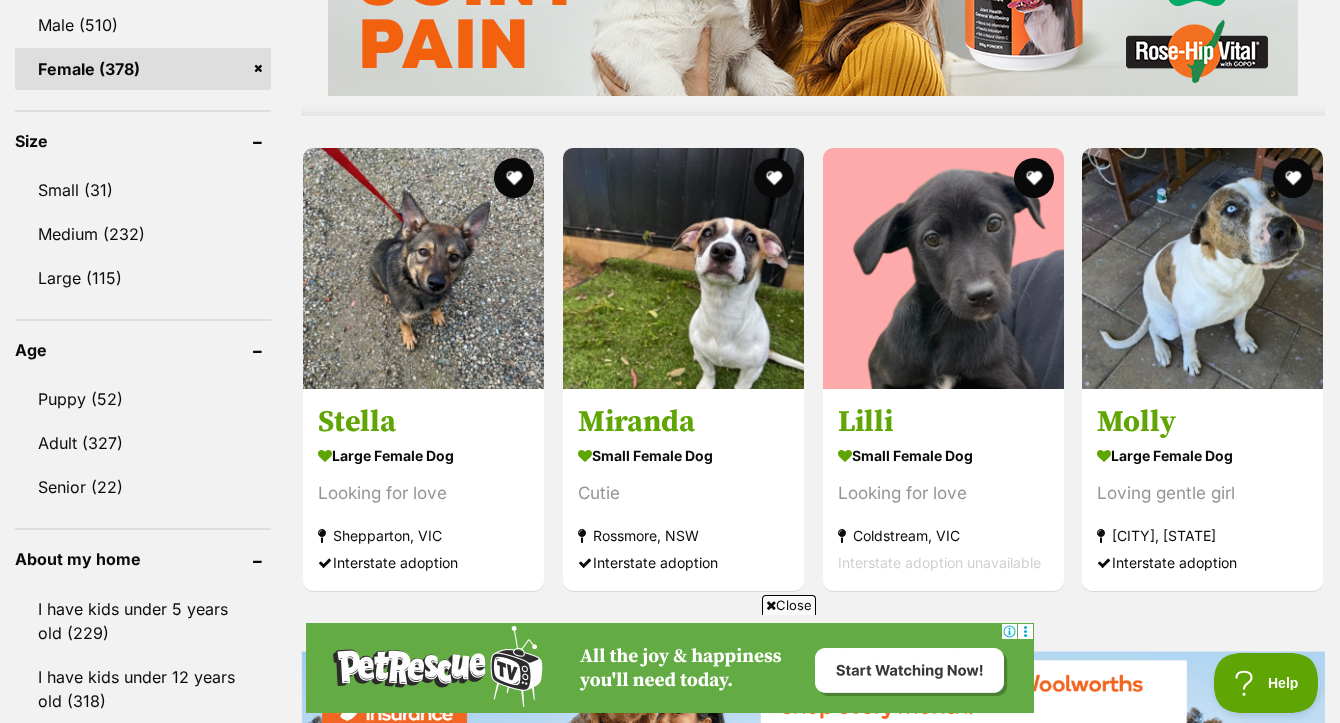 click on "Close" at bounding box center (789, 605) 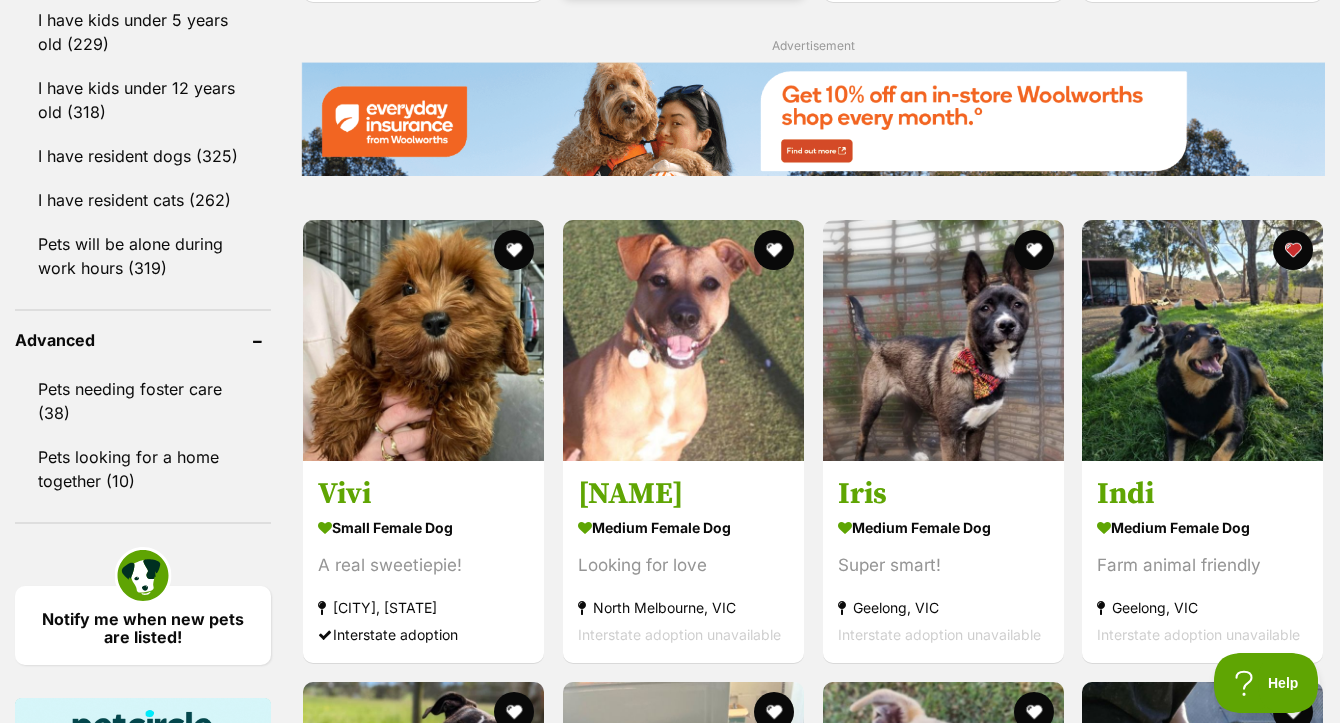 scroll, scrollTop: 2468, scrollLeft: 0, axis: vertical 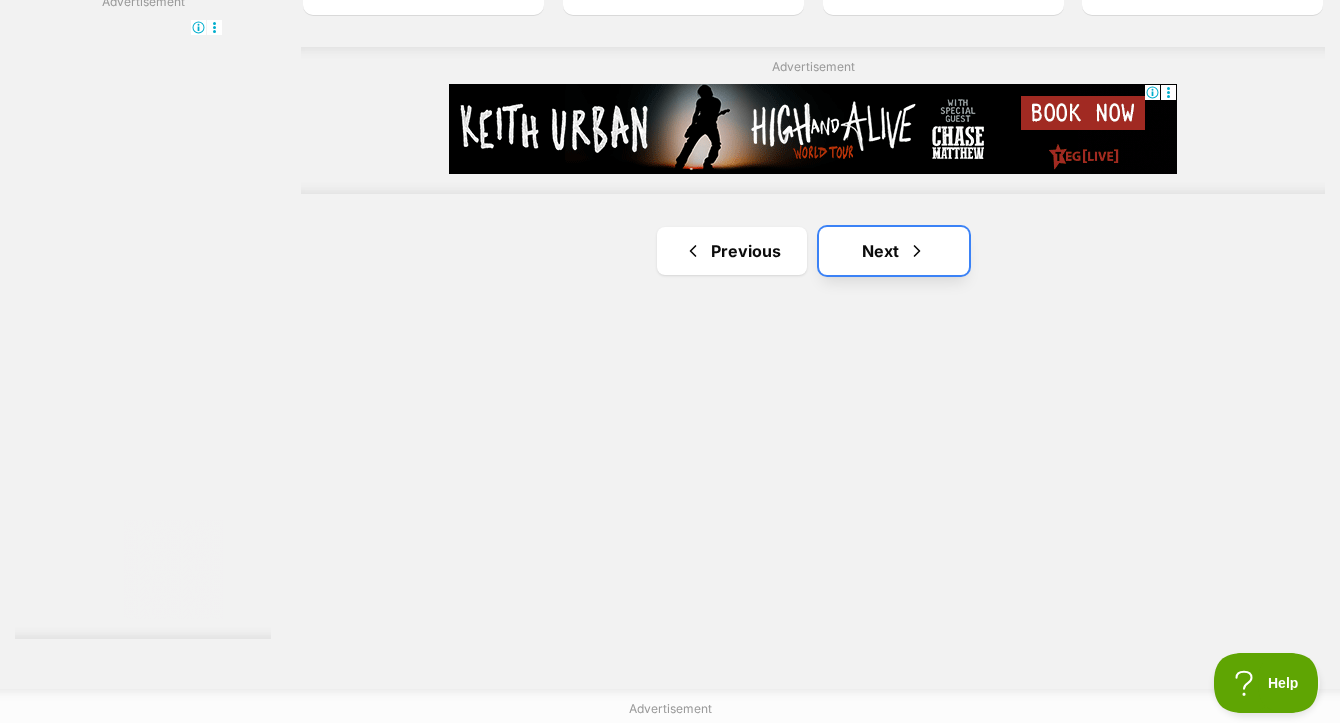click on "Next" at bounding box center [894, 251] 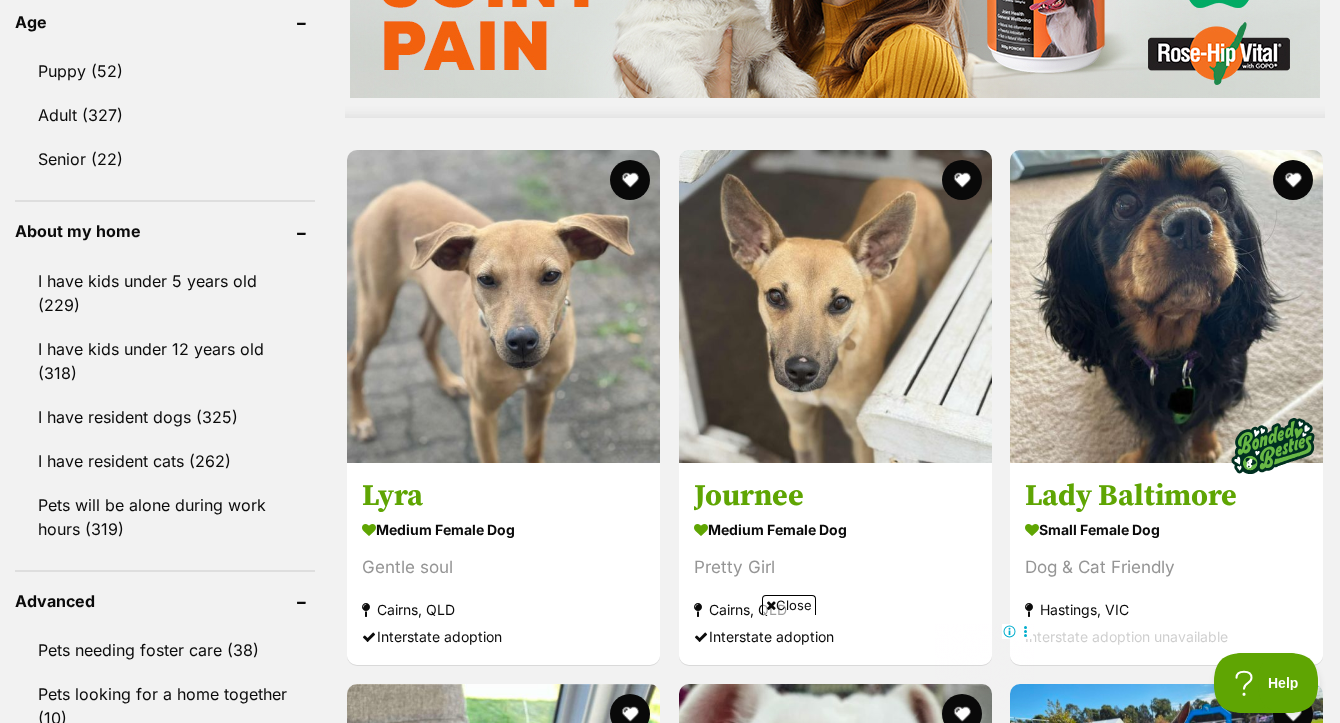scroll, scrollTop: 0, scrollLeft: 0, axis: both 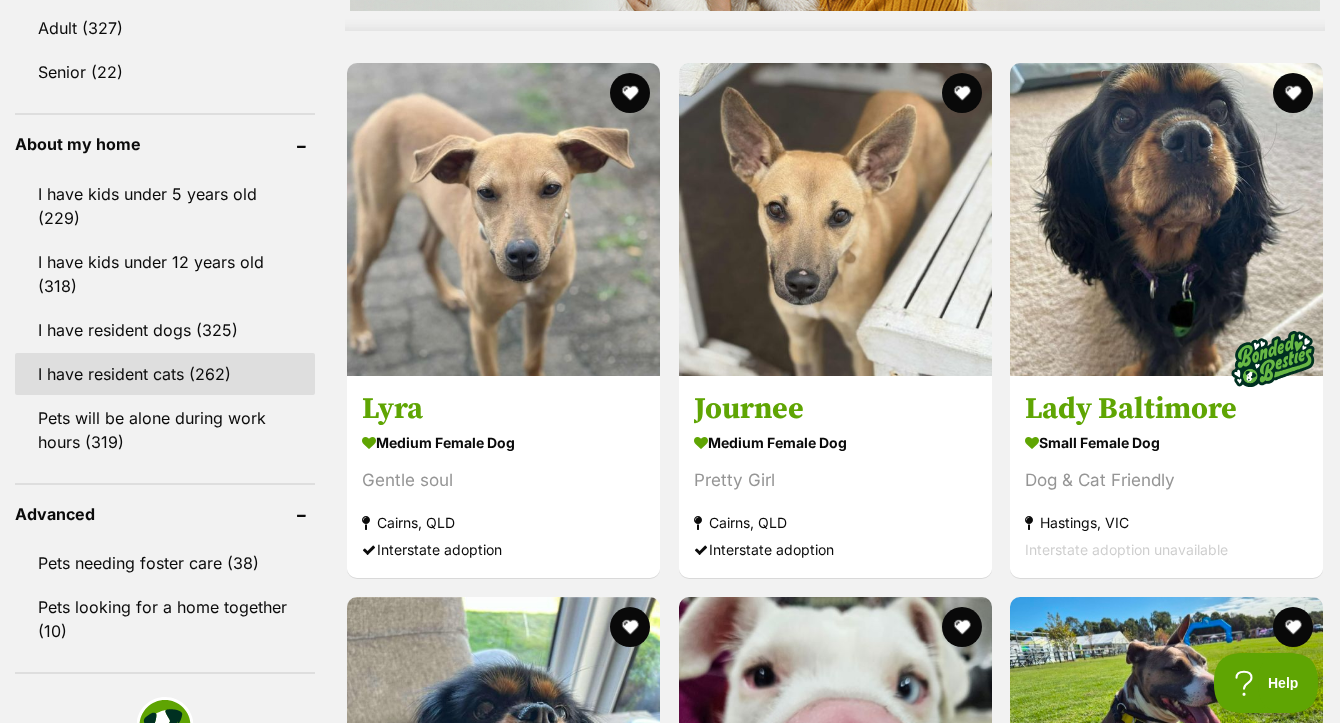 click on "I have resident cats (262)" at bounding box center (165, 374) 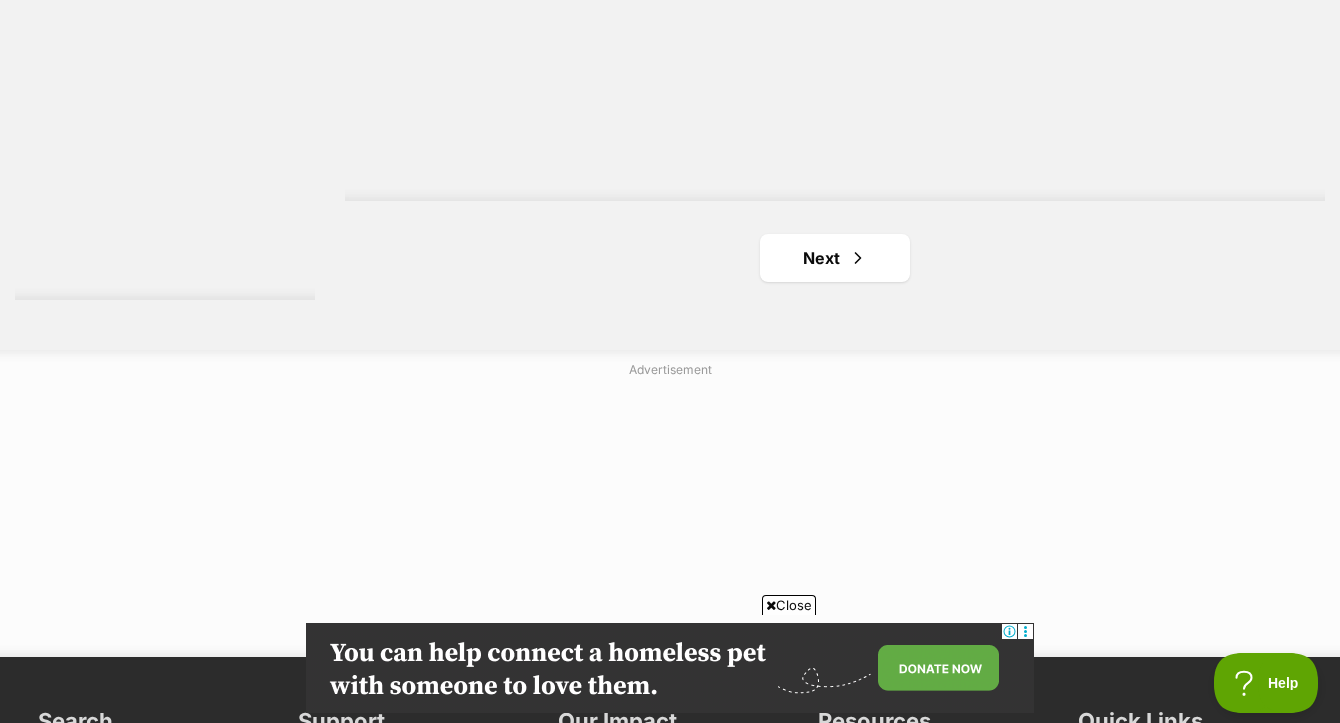 scroll, scrollTop: 5093, scrollLeft: 0, axis: vertical 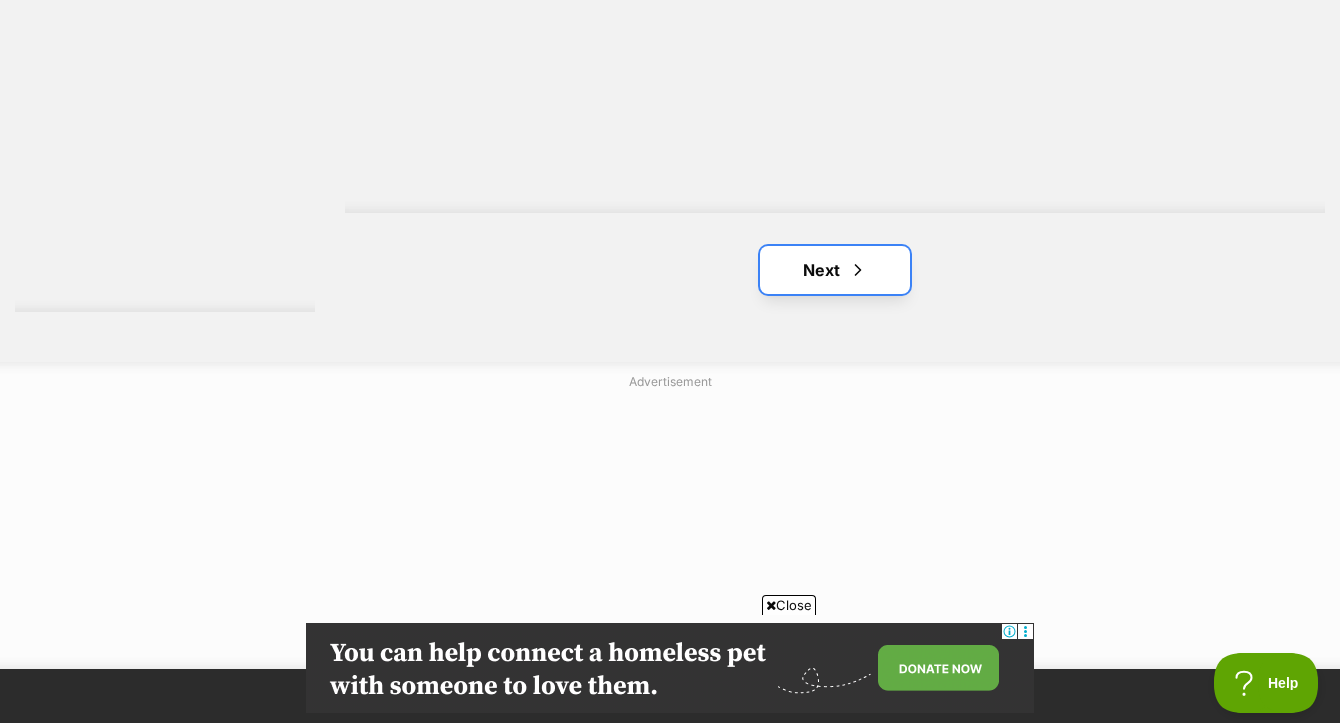 click on "Next" at bounding box center [835, 270] 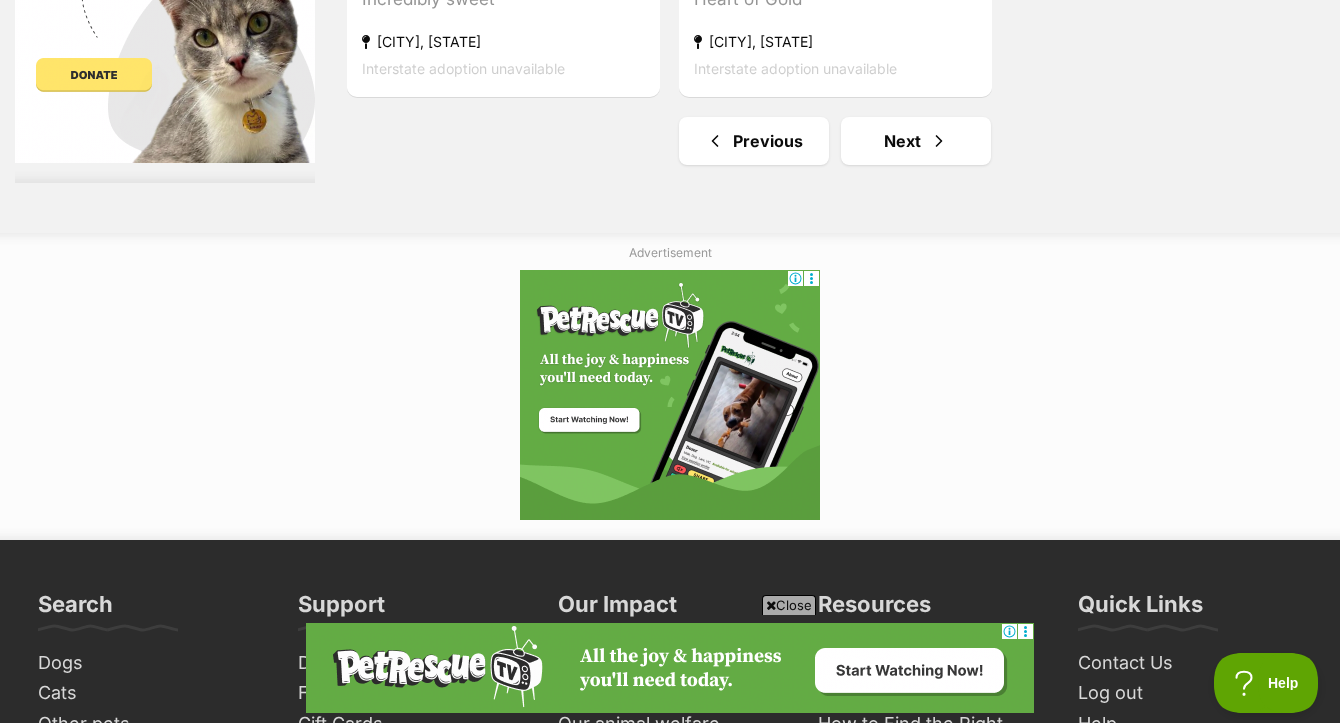 scroll, scrollTop: 5005, scrollLeft: 0, axis: vertical 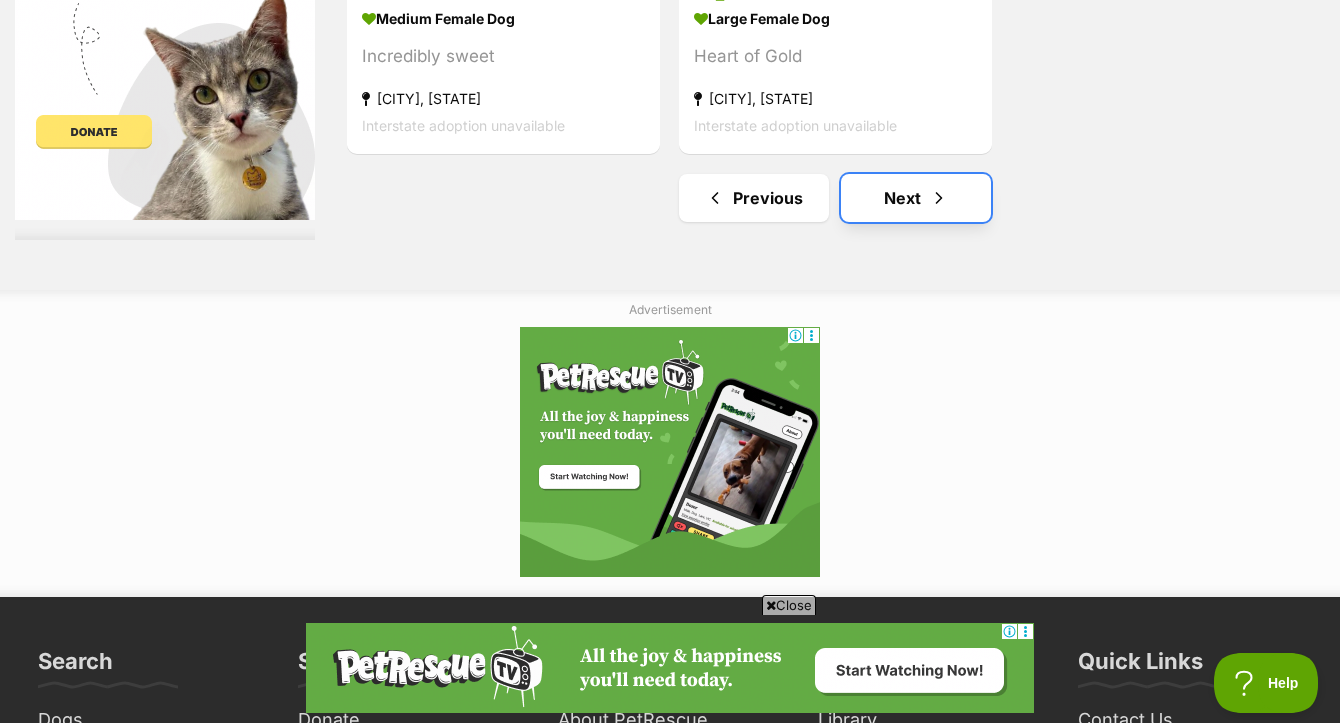 click on "Next" at bounding box center [916, 198] 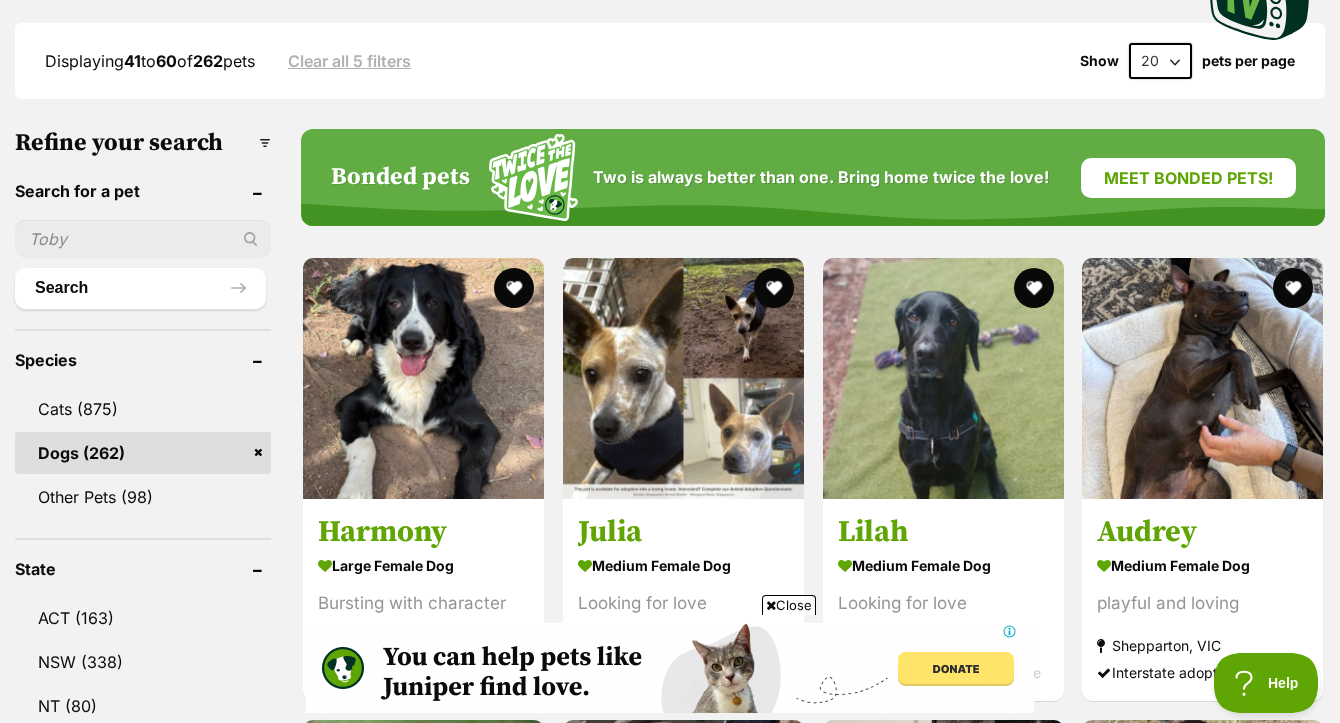 scroll, scrollTop: 0, scrollLeft: 0, axis: both 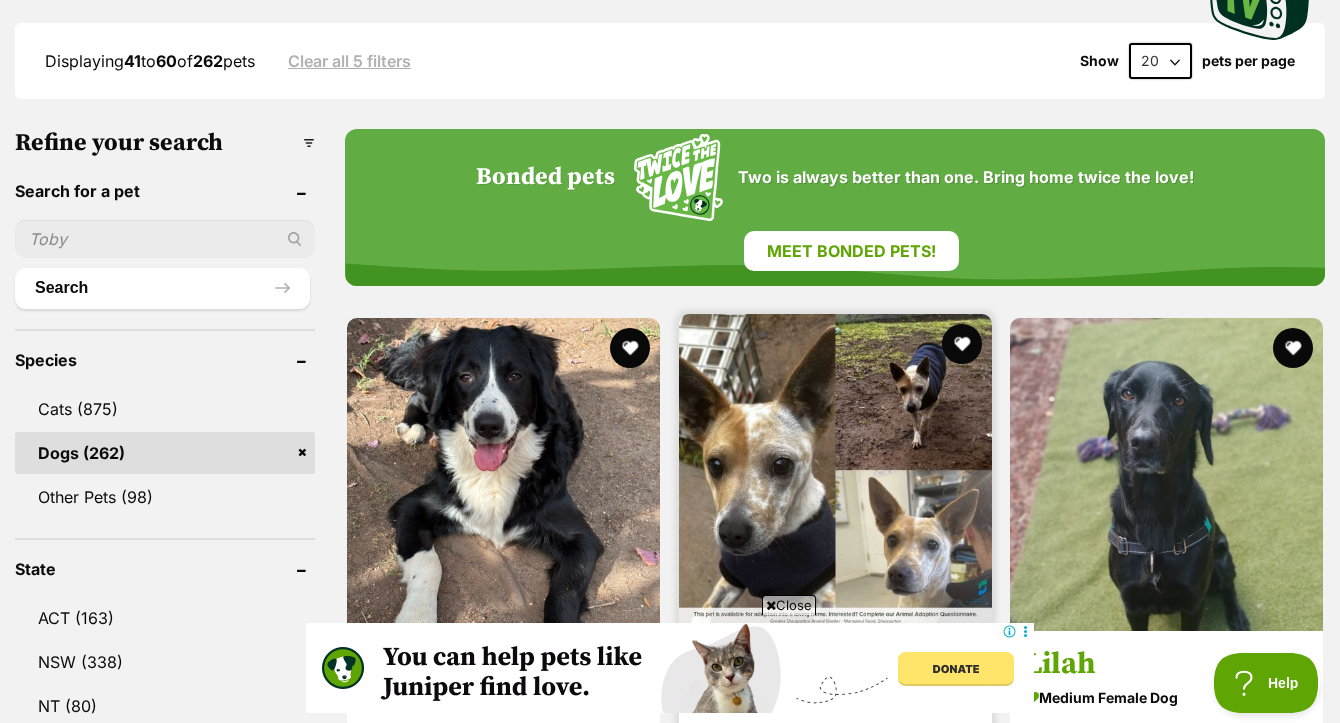 click at bounding box center [835, 470] 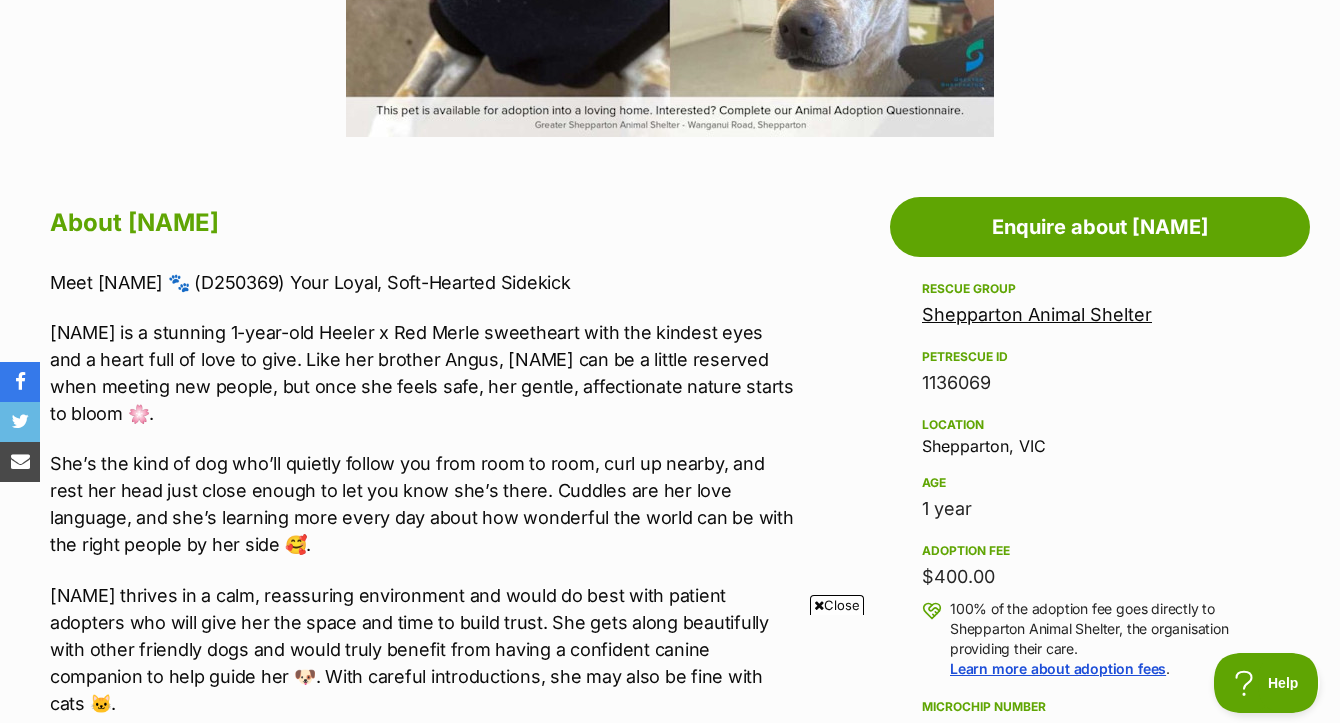 scroll, scrollTop: 985, scrollLeft: 0, axis: vertical 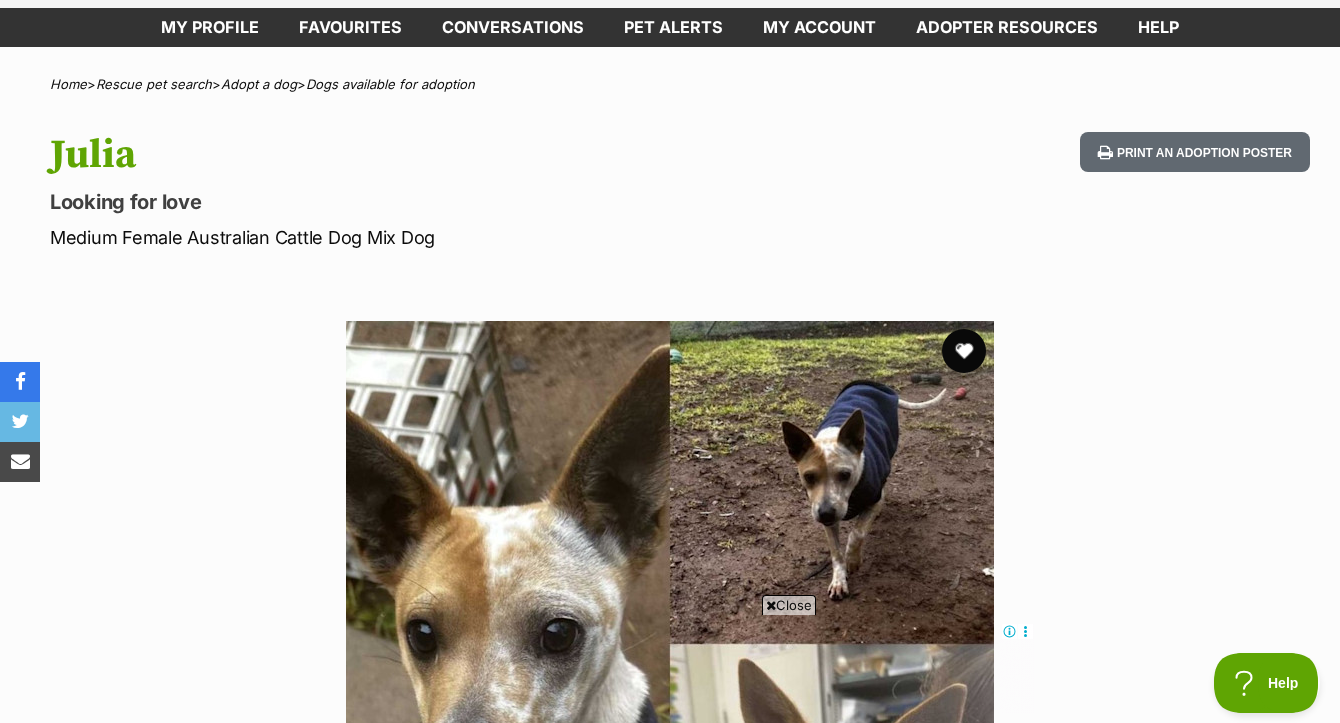 click at bounding box center [964, 351] 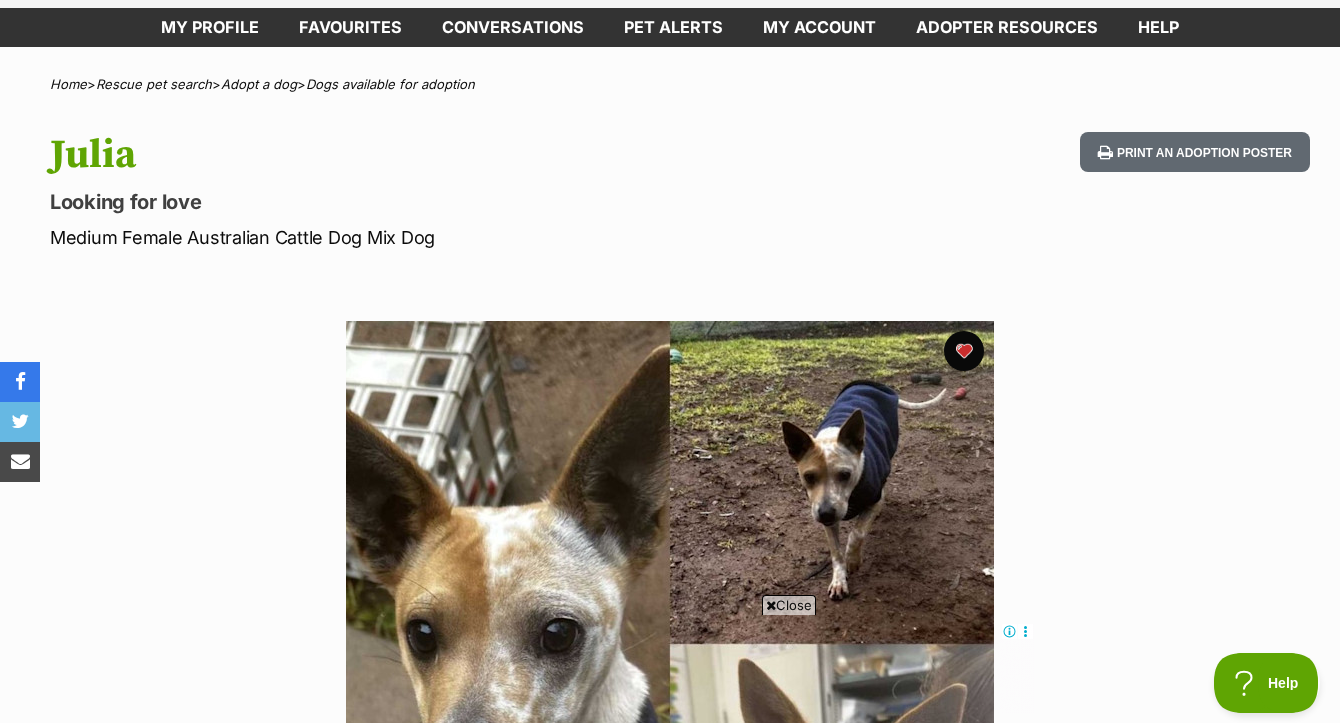 click on "Close" at bounding box center (789, 605) 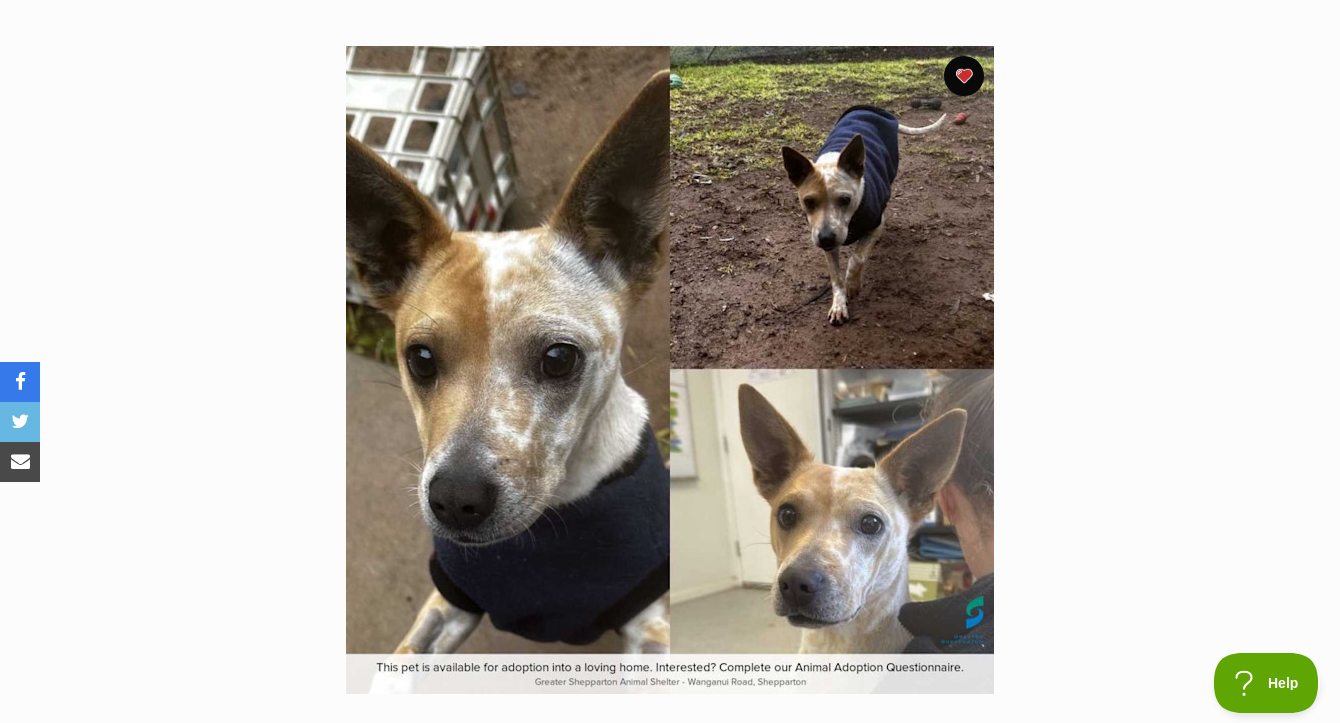scroll, scrollTop: 400, scrollLeft: 0, axis: vertical 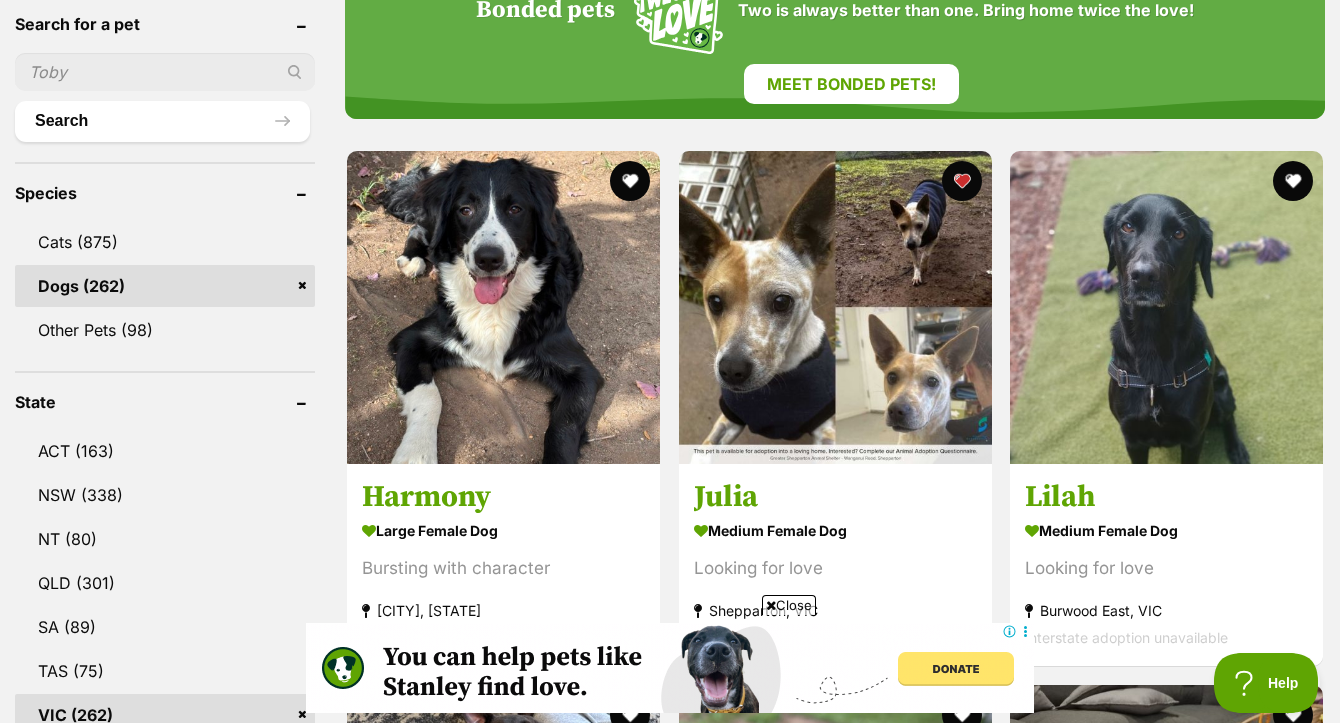 click on "Close" at bounding box center (789, 605) 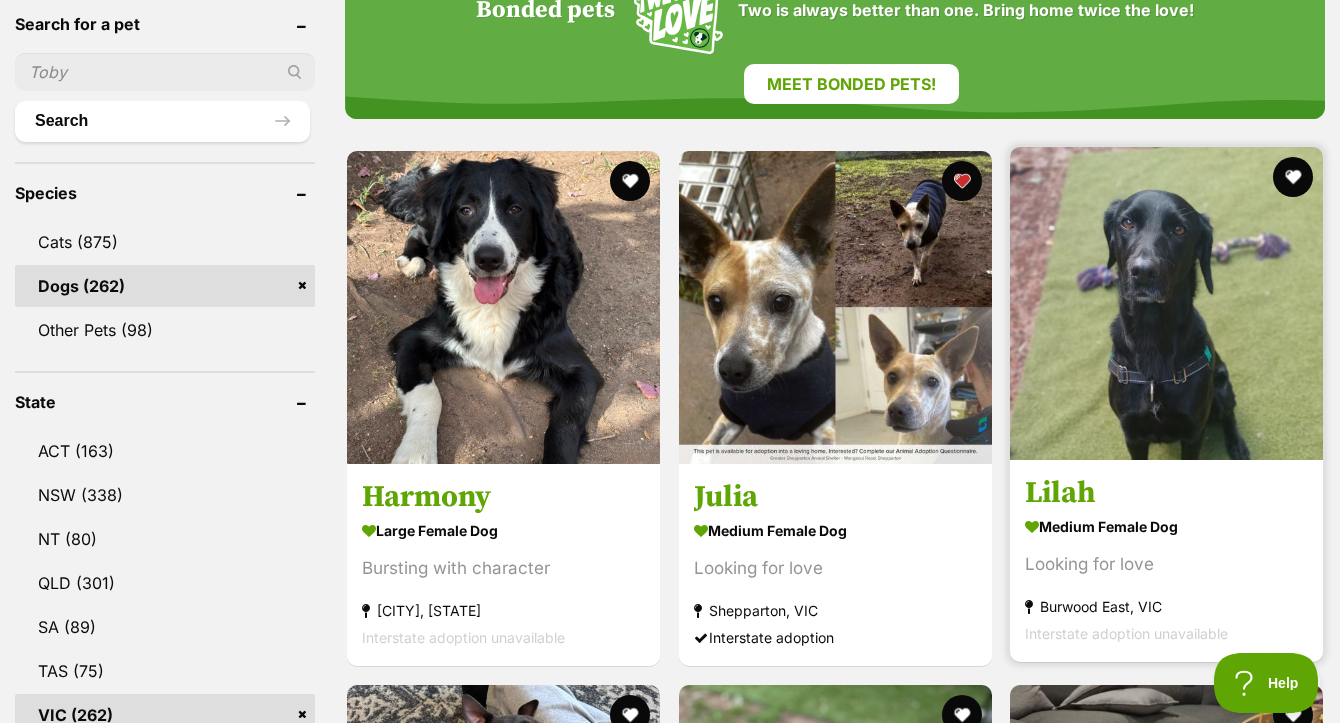 scroll, scrollTop: 0, scrollLeft: 0, axis: both 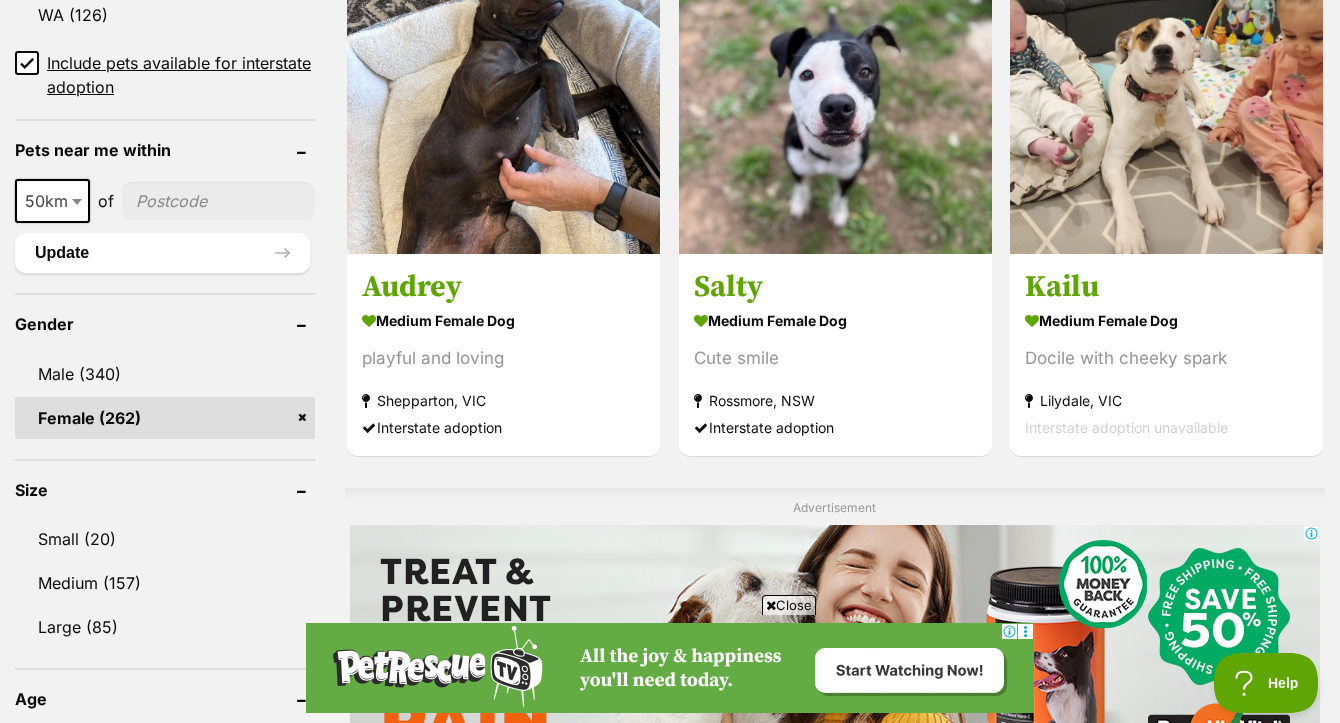 click on "Close" at bounding box center [789, 605] 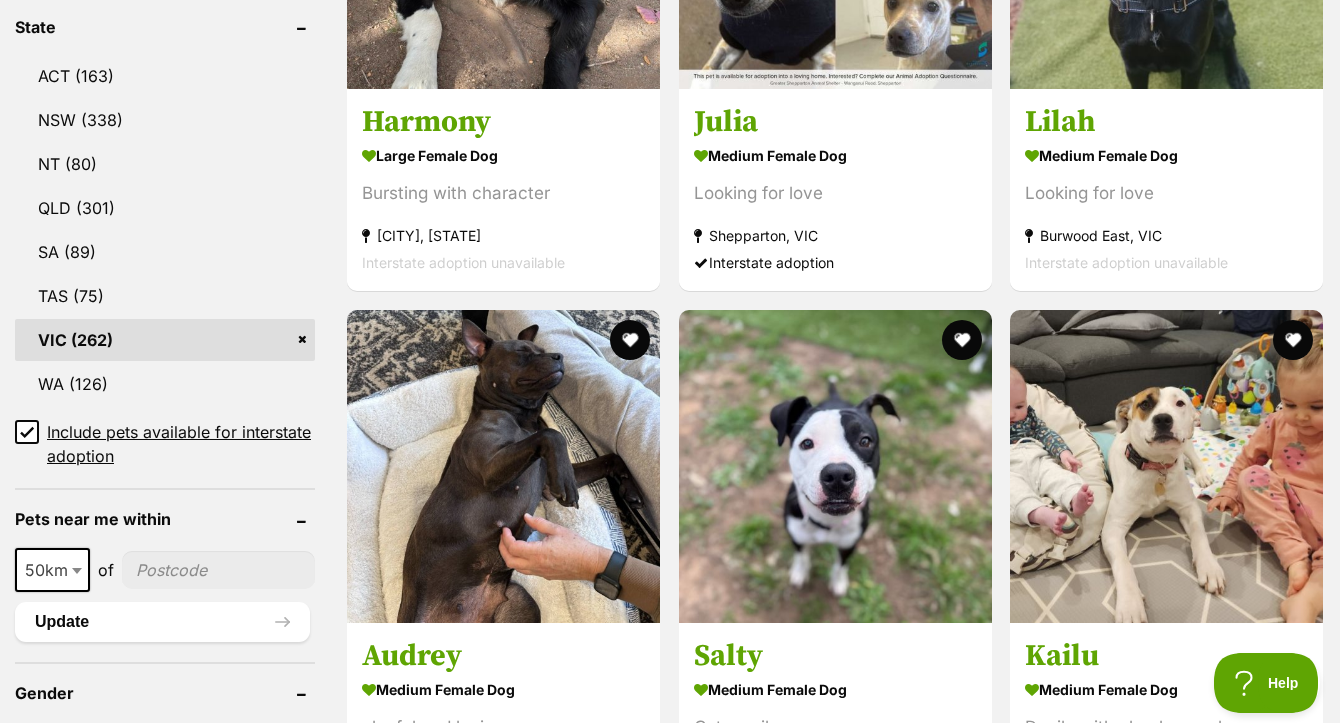 scroll, scrollTop: 1169, scrollLeft: 0, axis: vertical 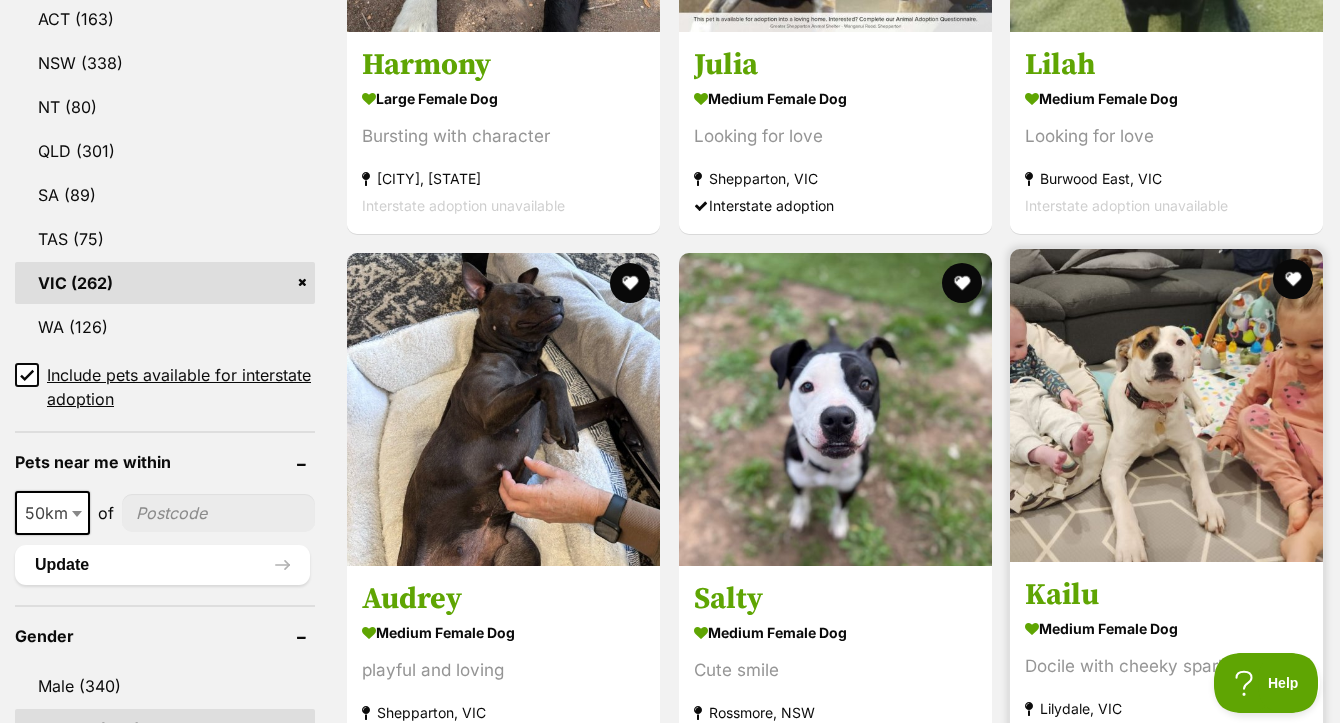click at bounding box center (1166, 405) 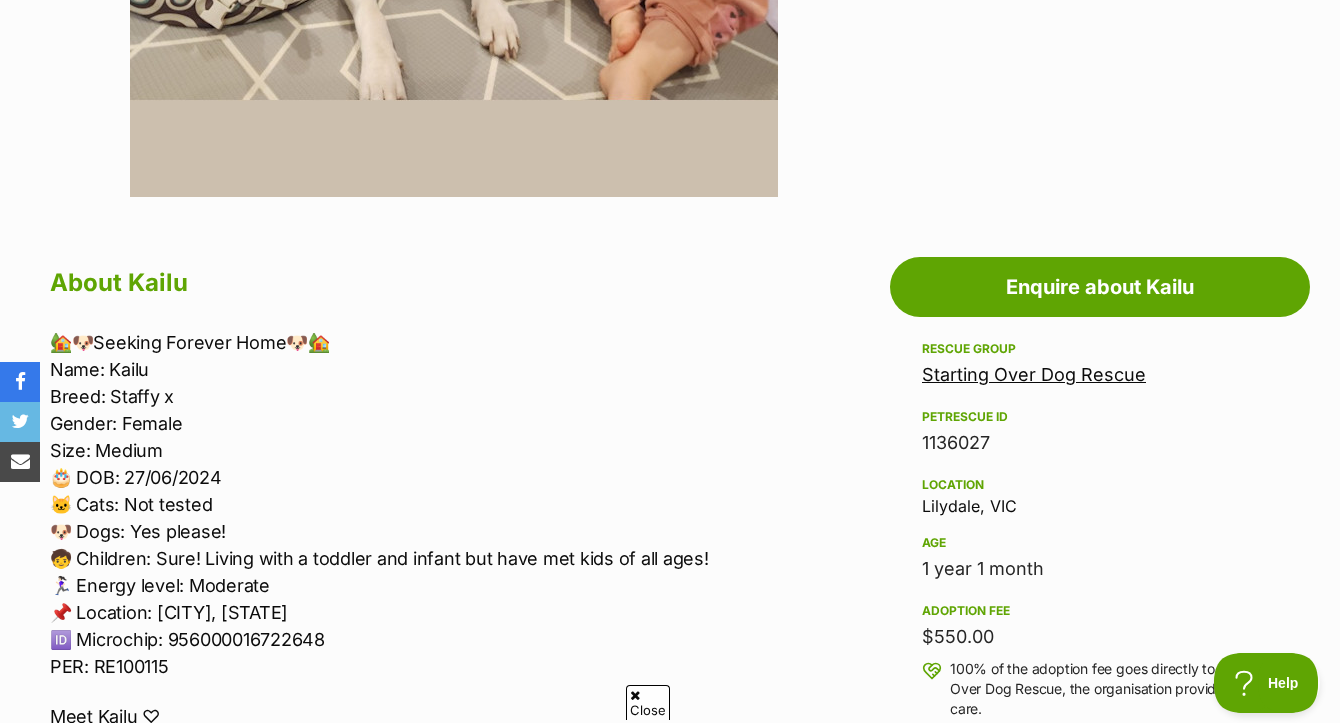 scroll, scrollTop: 0, scrollLeft: 0, axis: both 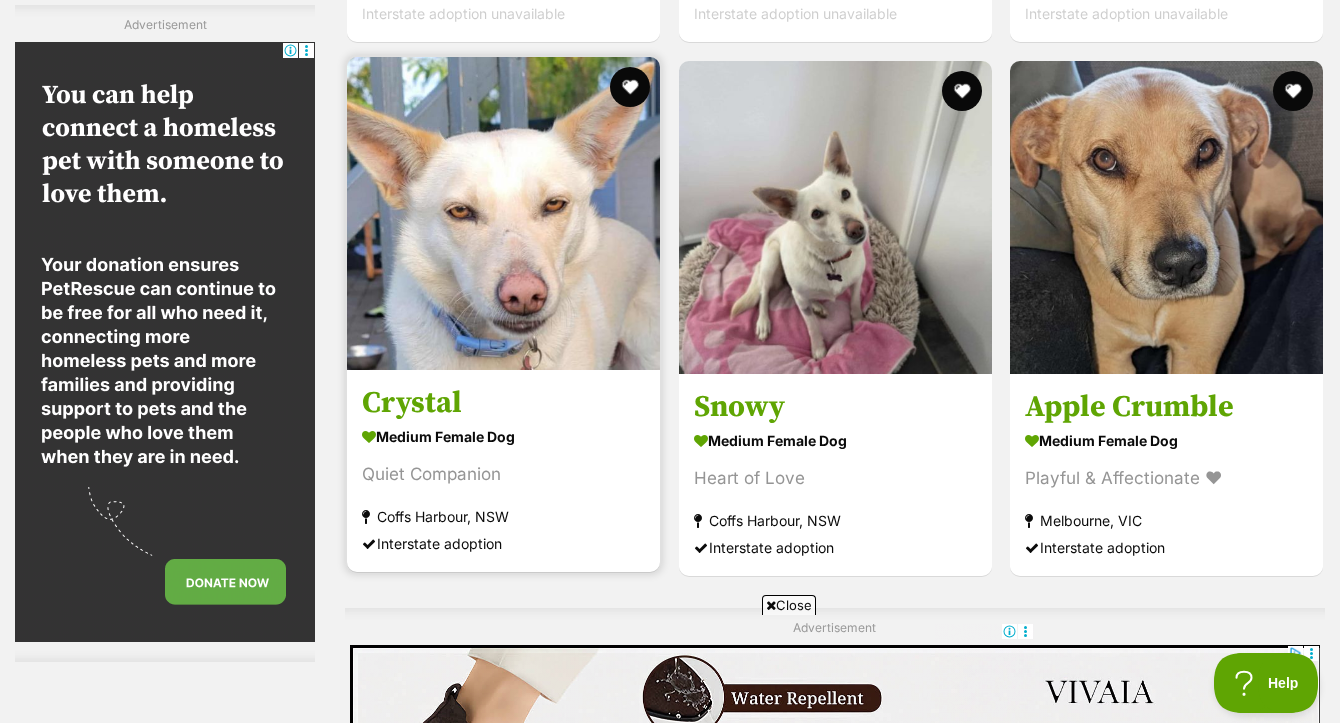 click at bounding box center (503, 213) 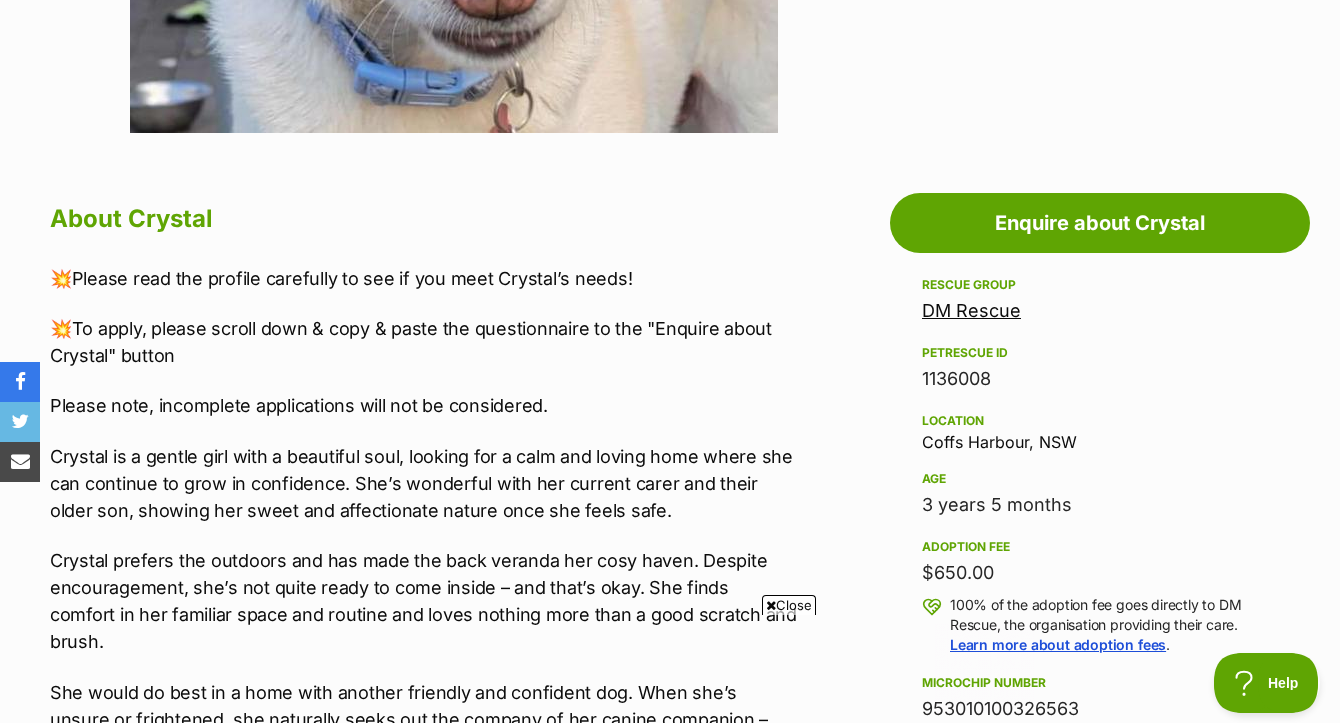 scroll, scrollTop: 0, scrollLeft: 0, axis: both 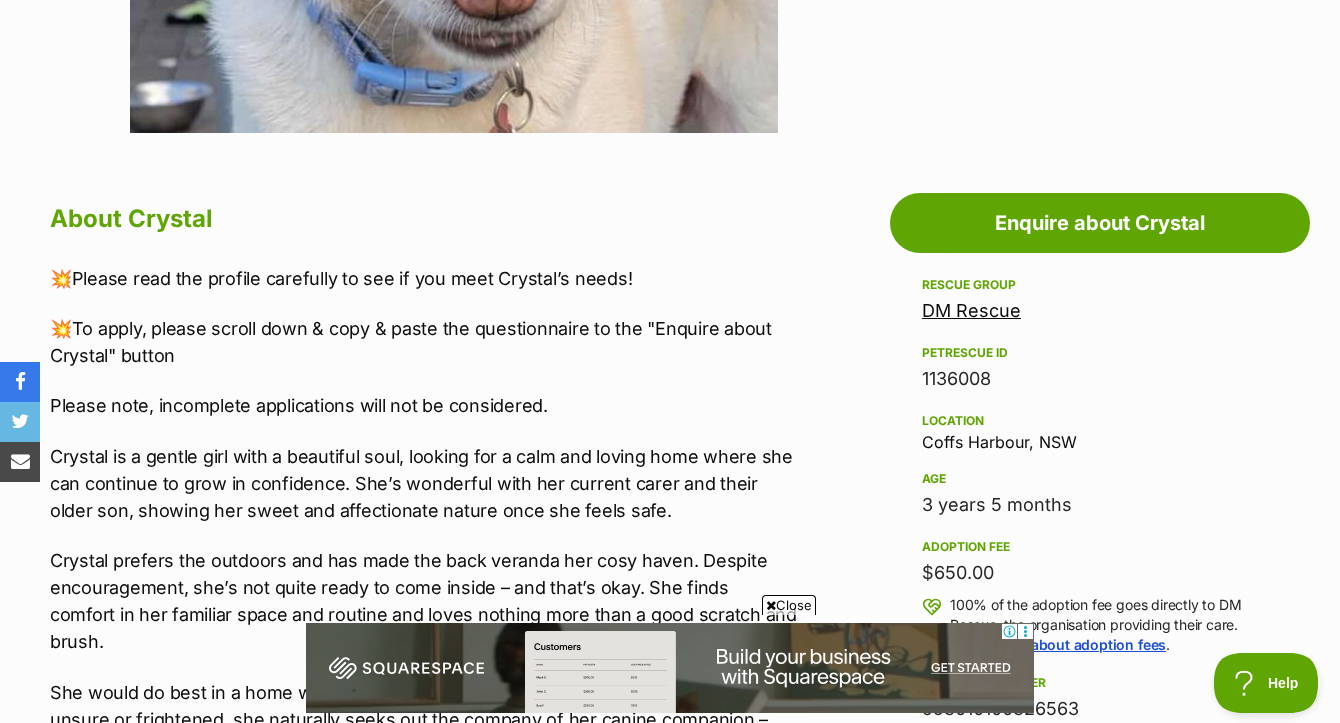 click on "Close" at bounding box center [789, 605] 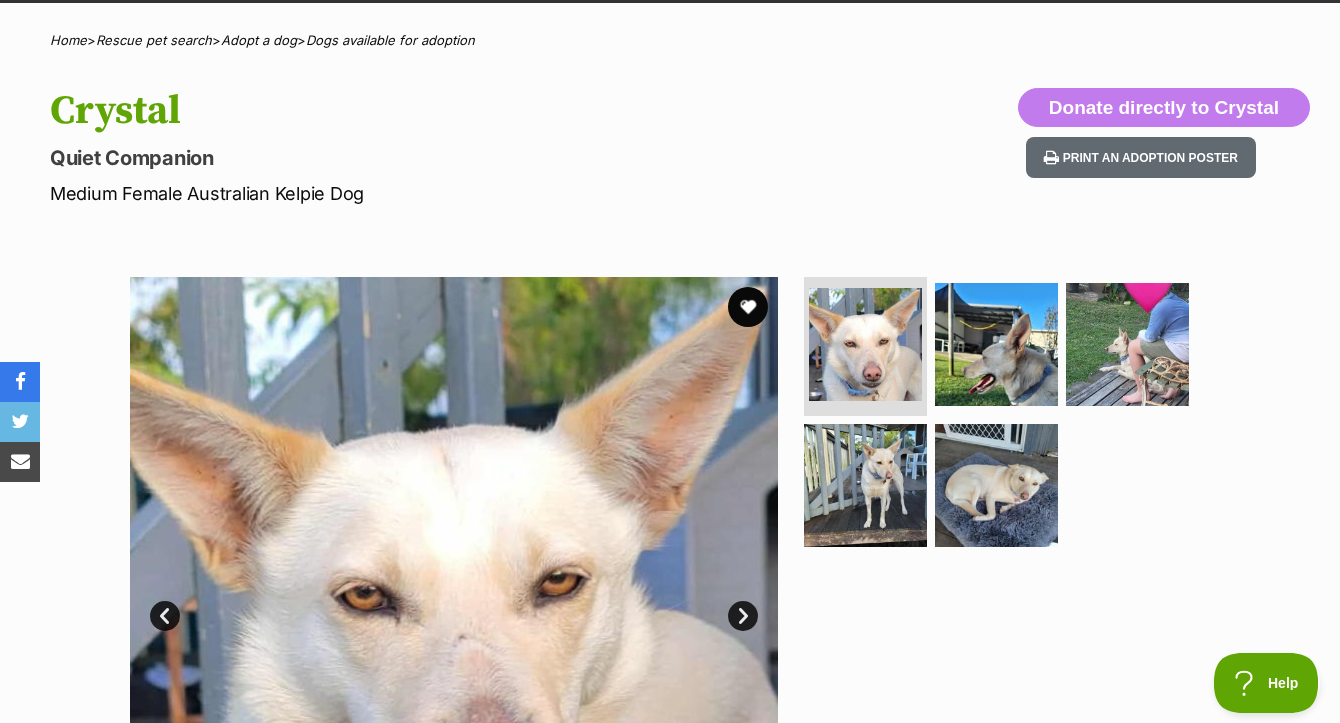 scroll, scrollTop: 63, scrollLeft: 0, axis: vertical 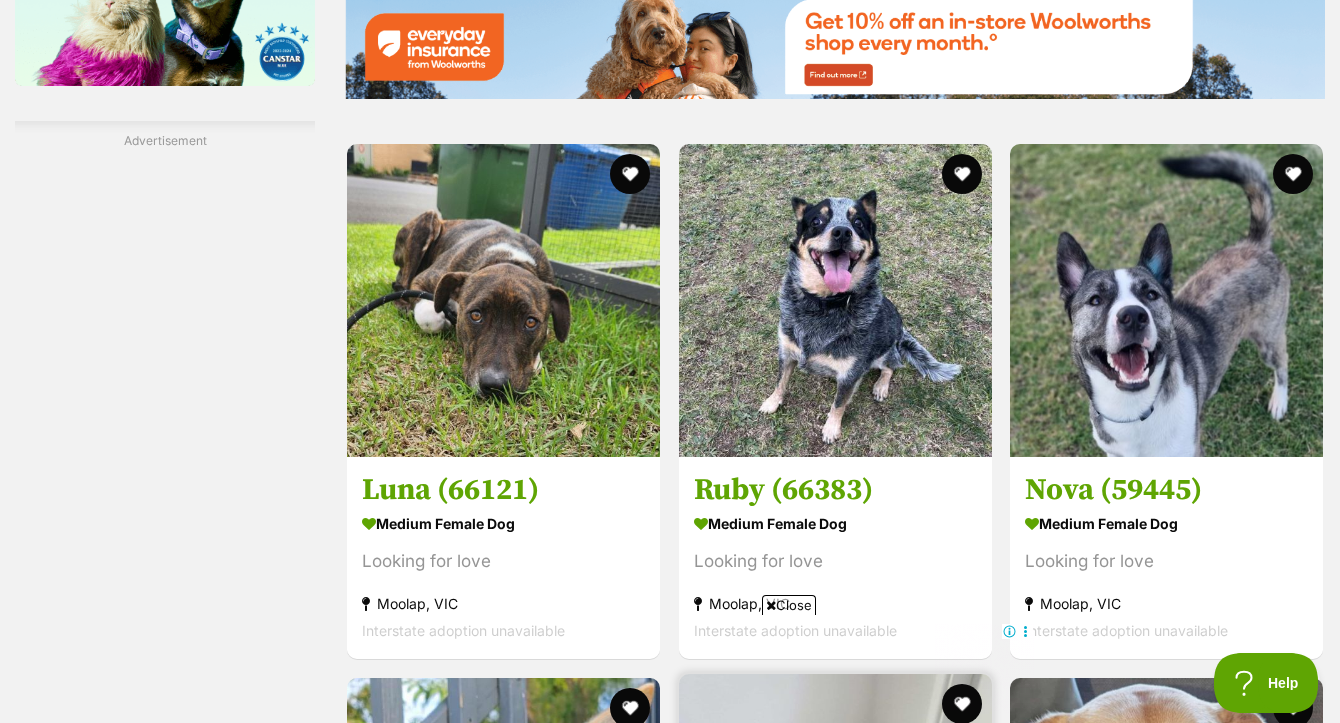 click at bounding box center [835, 830] 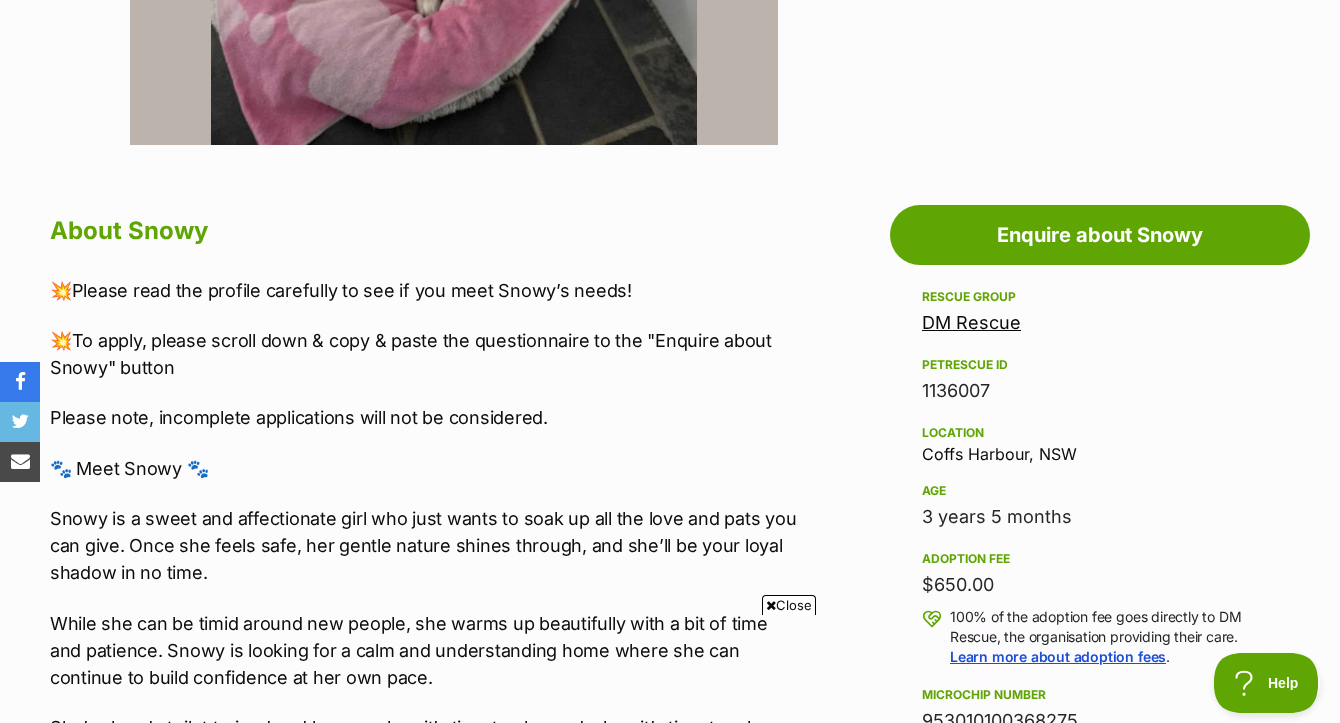 scroll, scrollTop: 937, scrollLeft: 0, axis: vertical 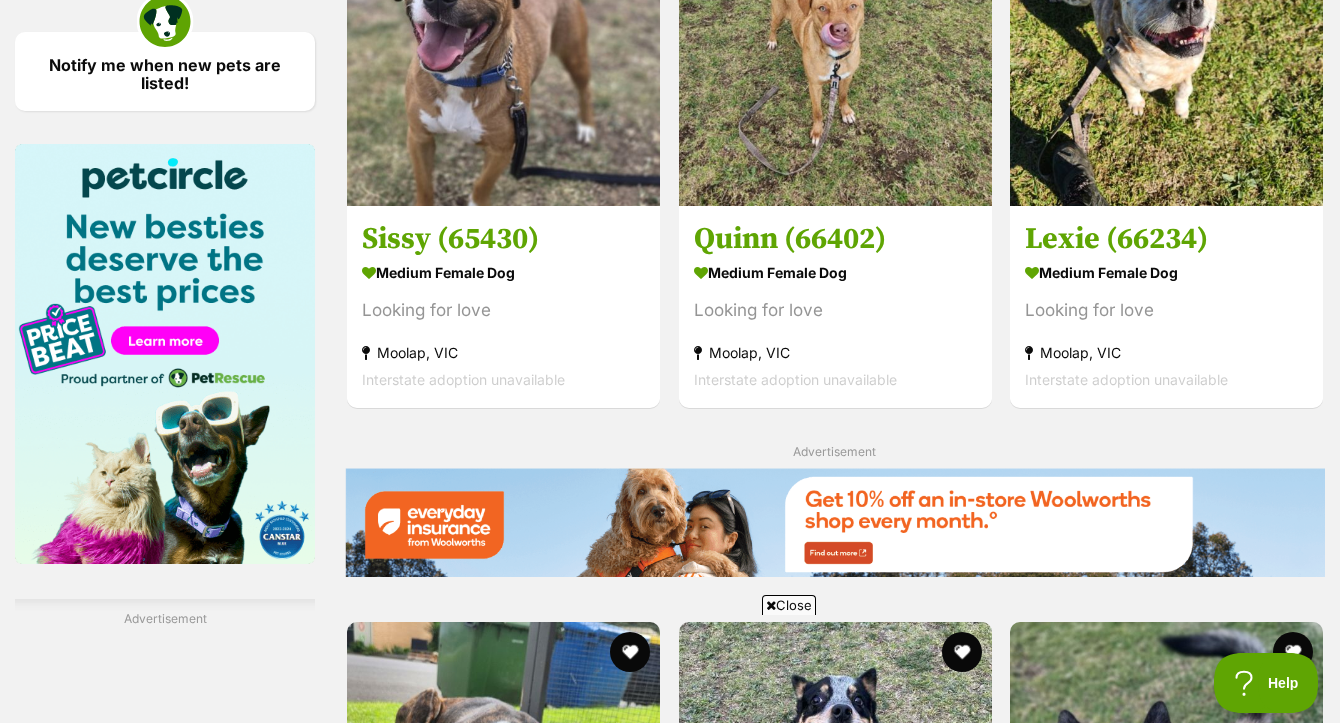 click at bounding box center (835, 1308) 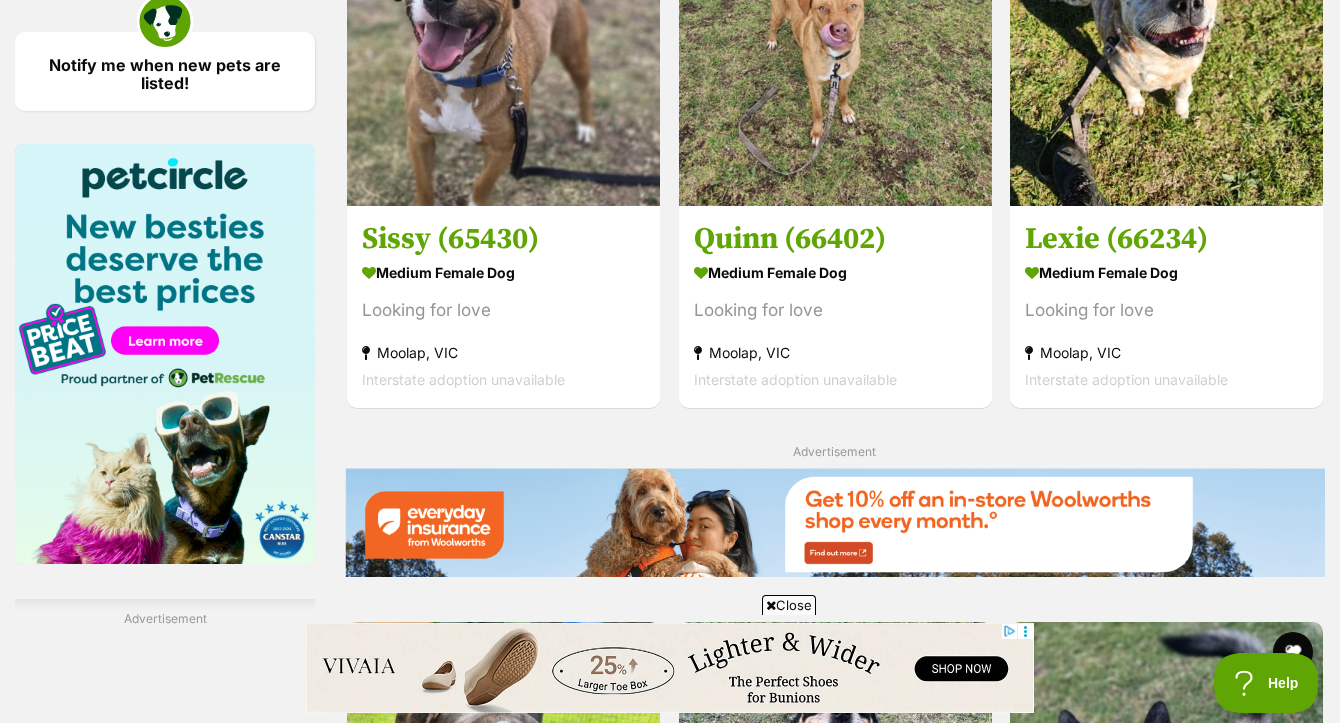 scroll, scrollTop: 3098, scrollLeft: 0, axis: vertical 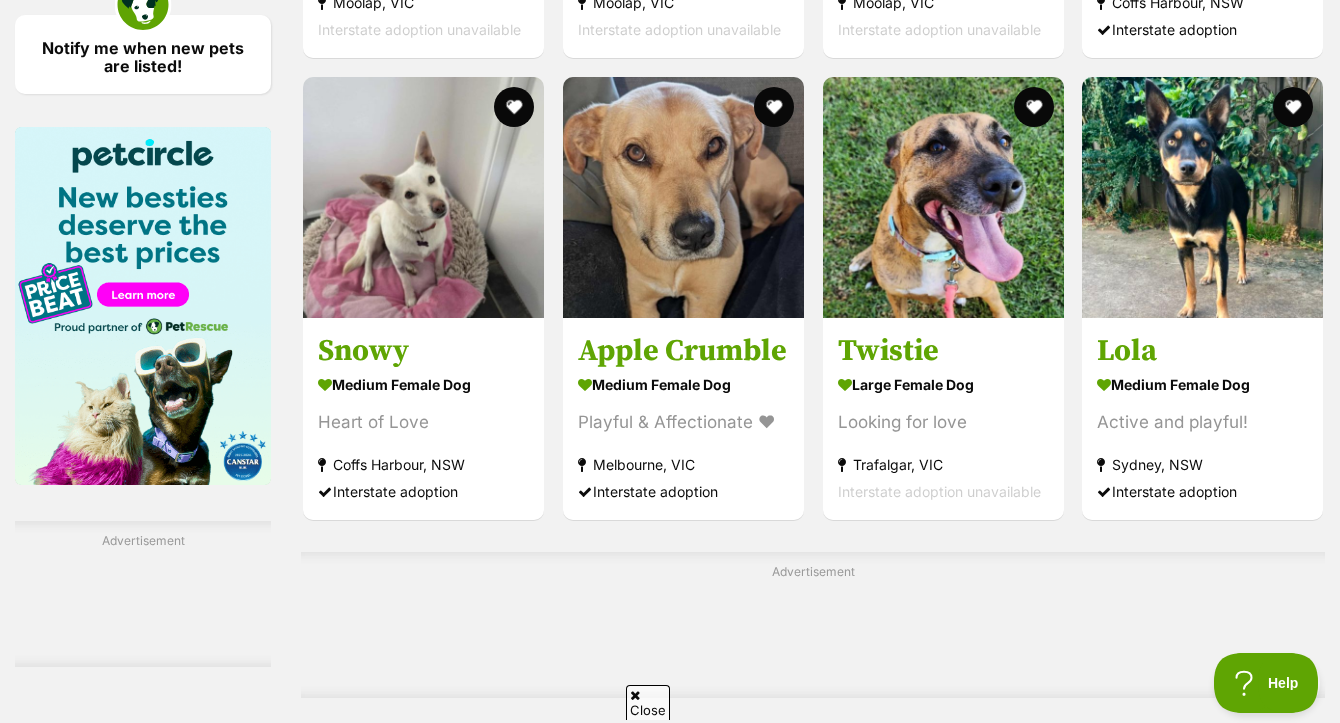 click on "Next" at bounding box center [894, 755] 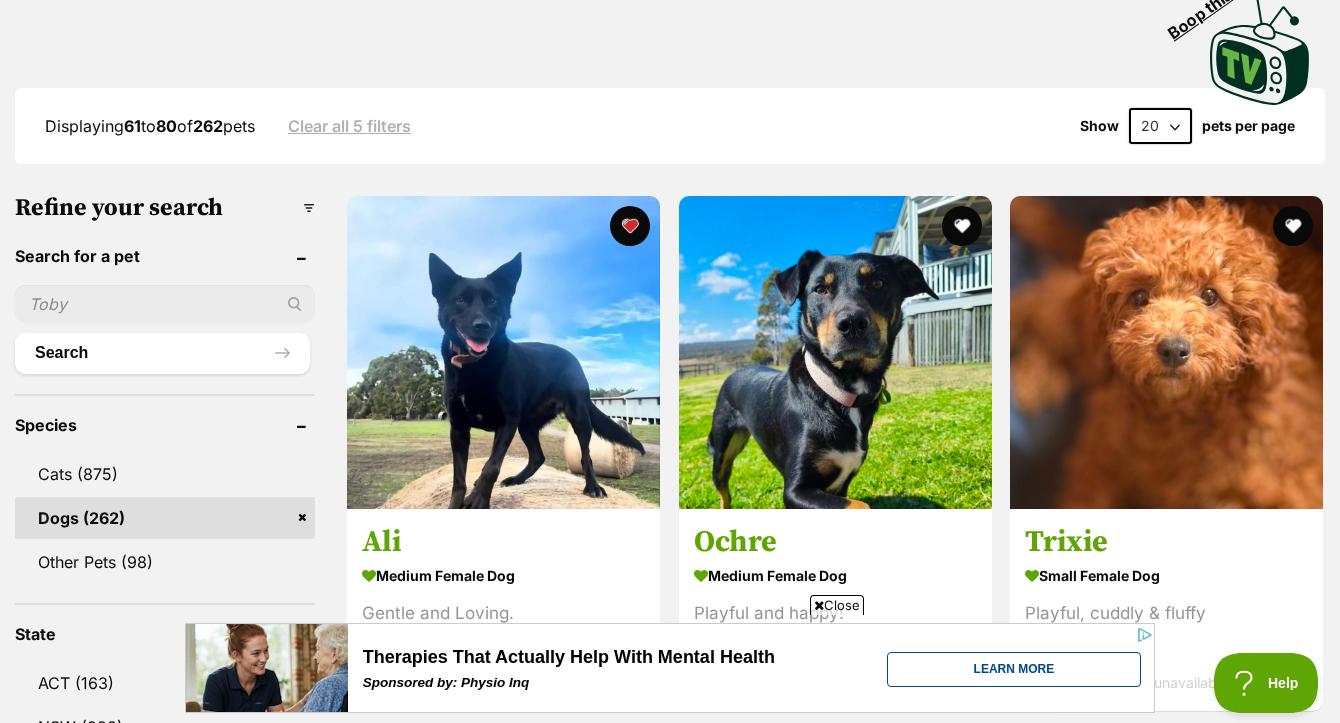 scroll, scrollTop: 0, scrollLeft: 0, axis: both 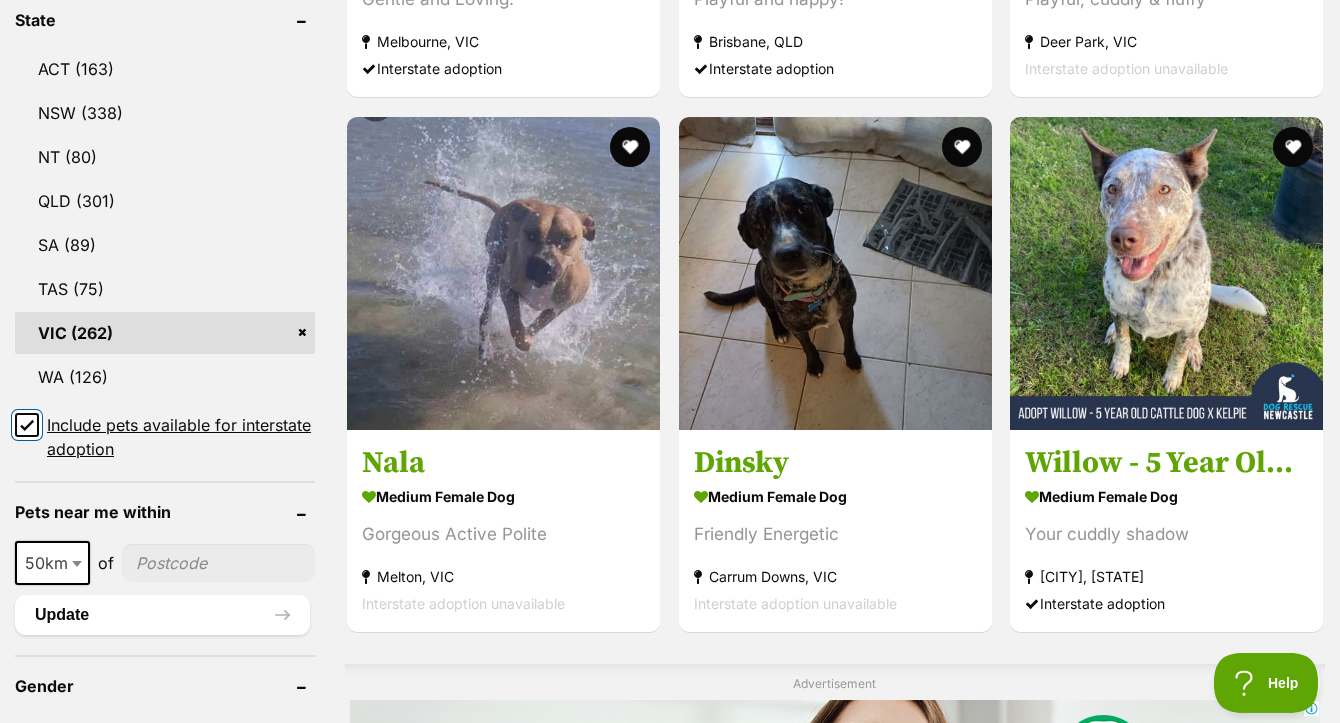 click on "Include pets available for interstate adoption" at bounding box center [27, 425] 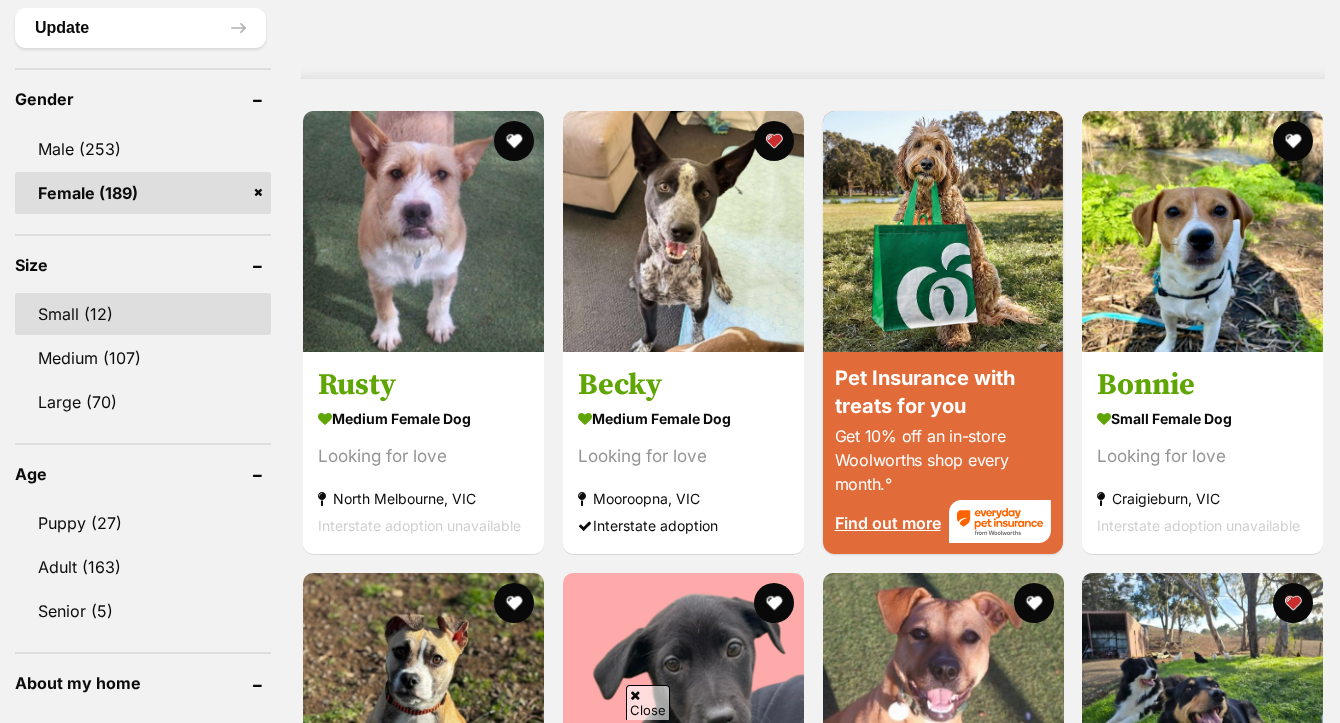 scroll, scrollTop: 1659, scrollLeft: 0, axis: vertical 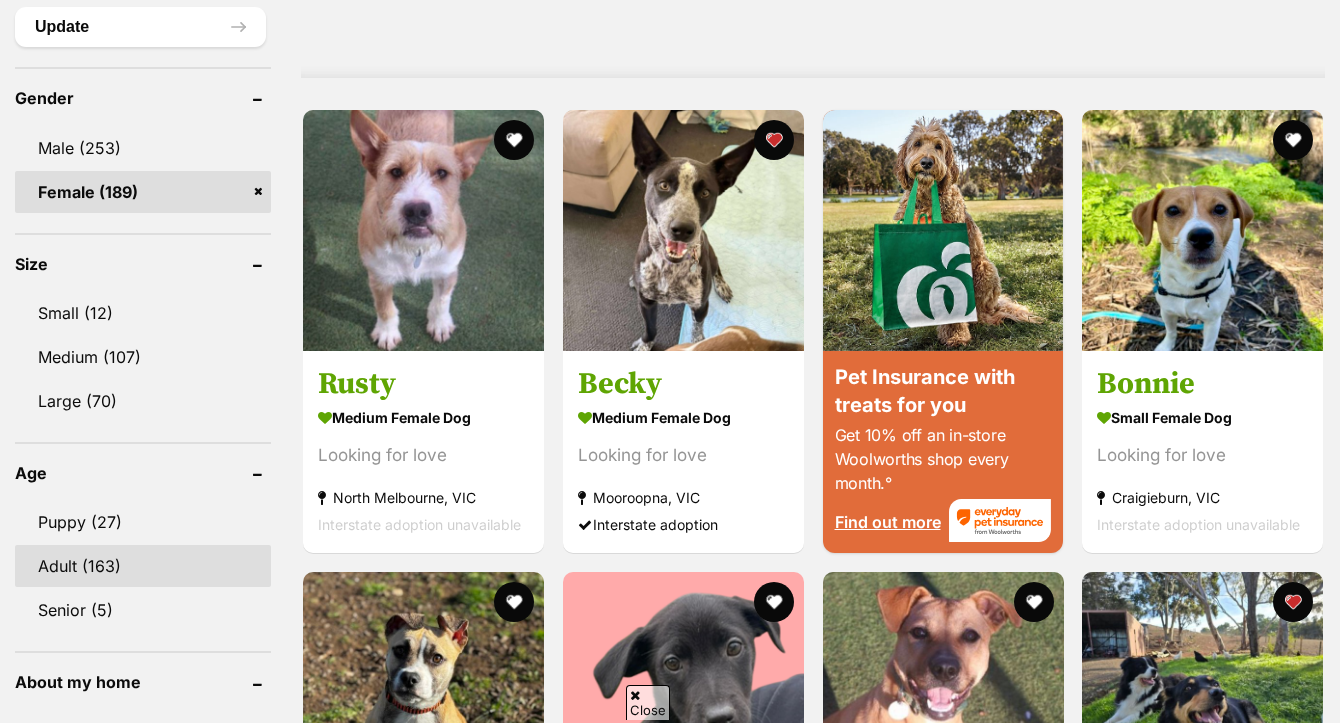 click on "Adult (163)" at bounding box center [143, 566] 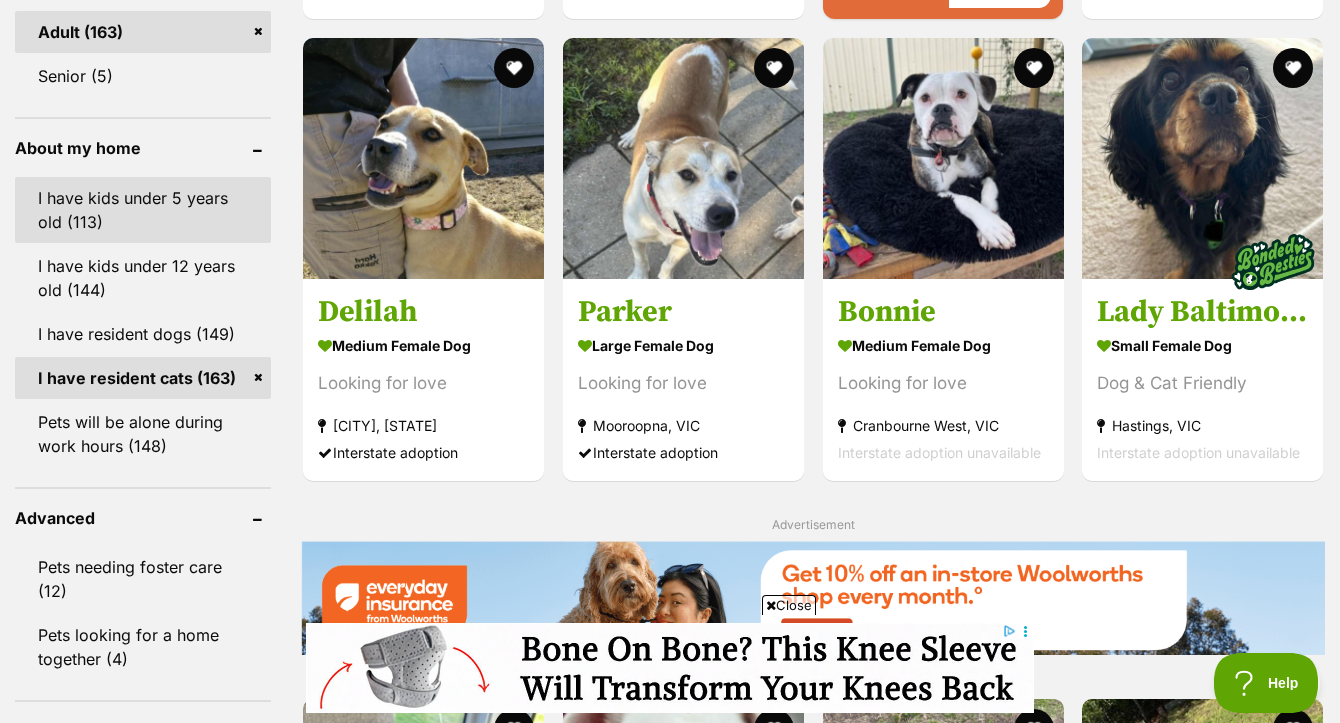 scroll, scrollTop: 0, scrollLeft: 0, axis: both 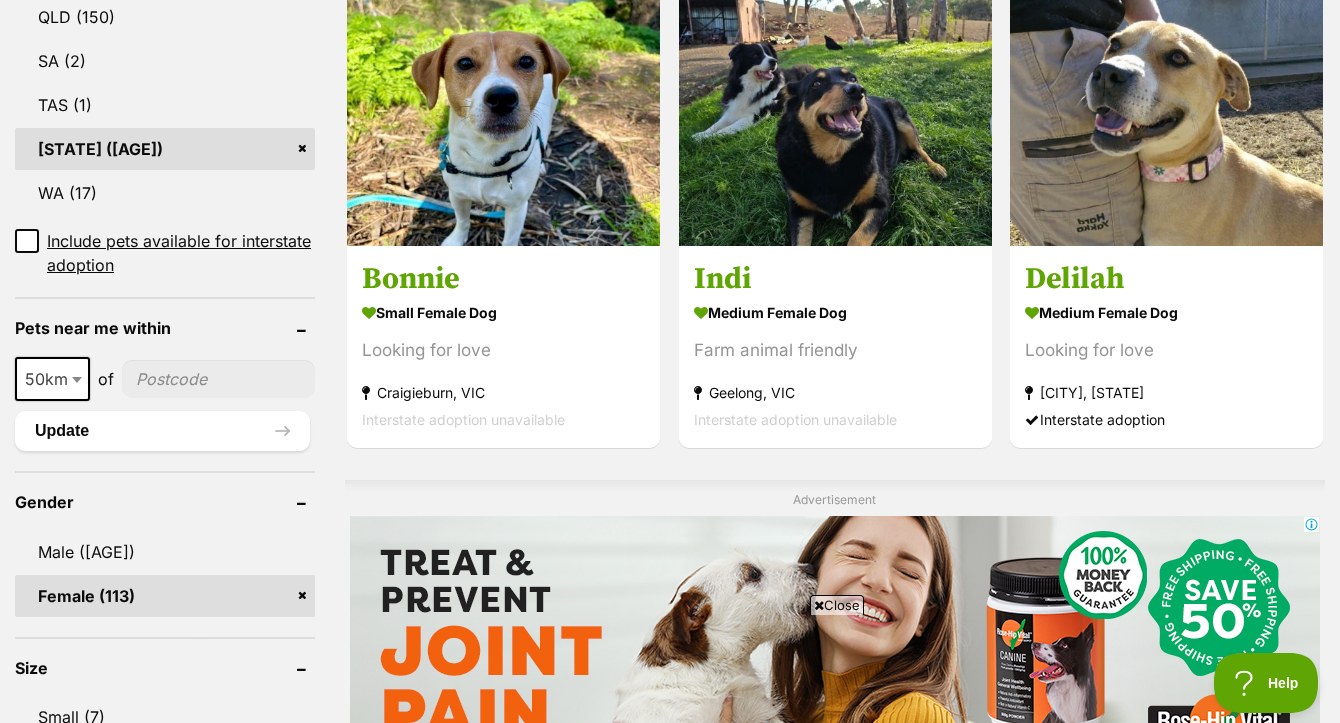 click on "Close" at bounding box center [670, 668] 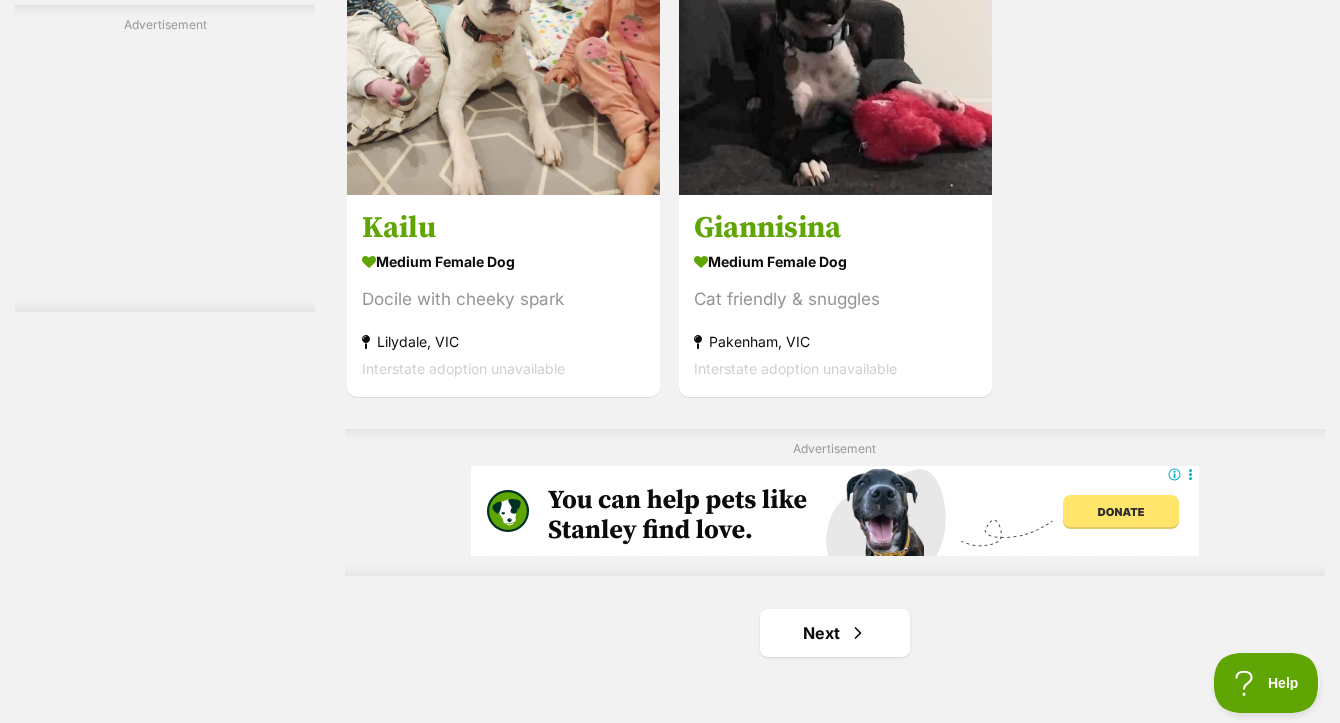 scroll, scrollTop: 4626, scrollLeft: 0, axis: vertical 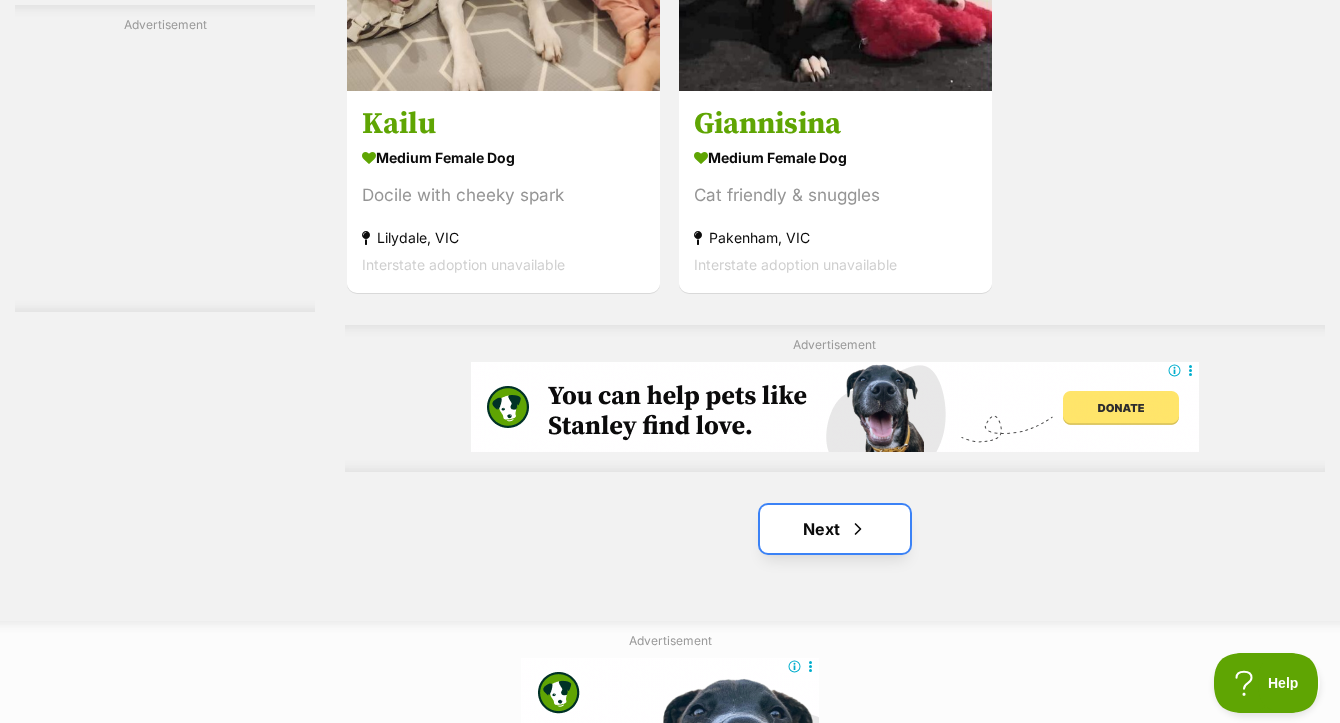 click on "Next" at bounding box center [835, 529] 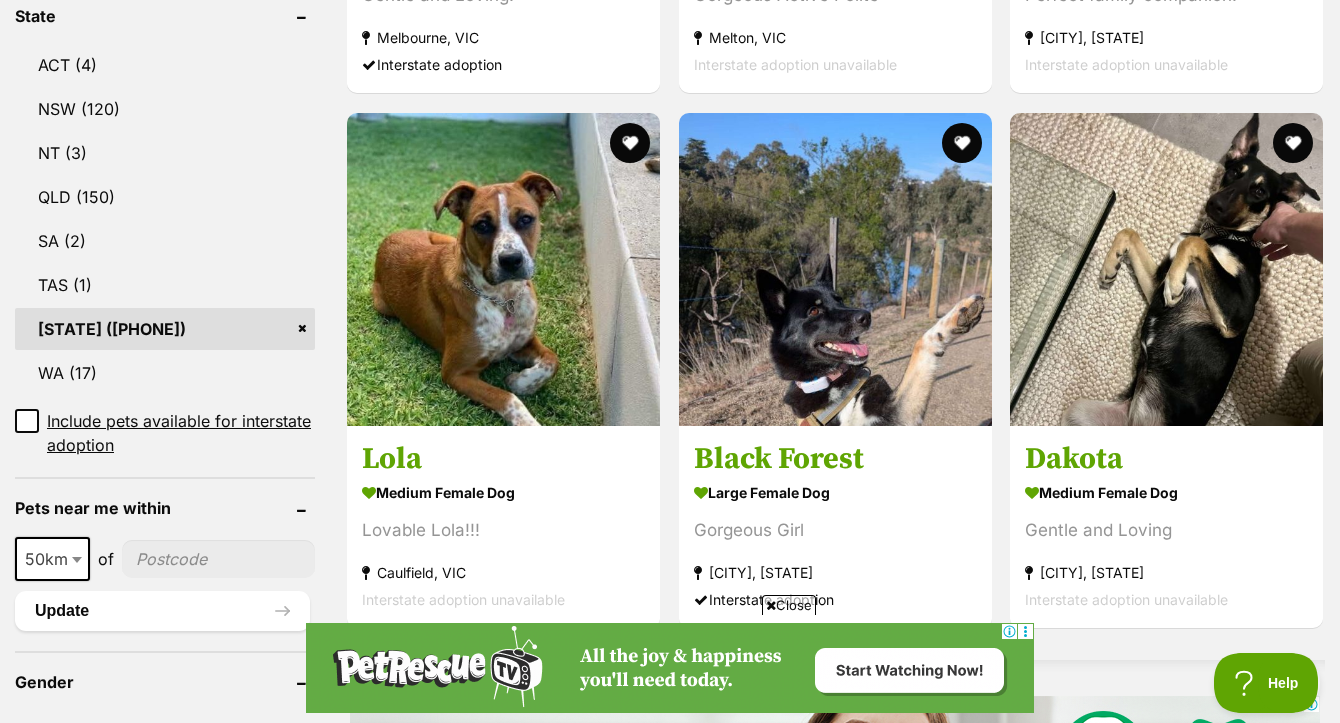 scroll, scrollTop: 0, scrollLeft: 0, axis: both 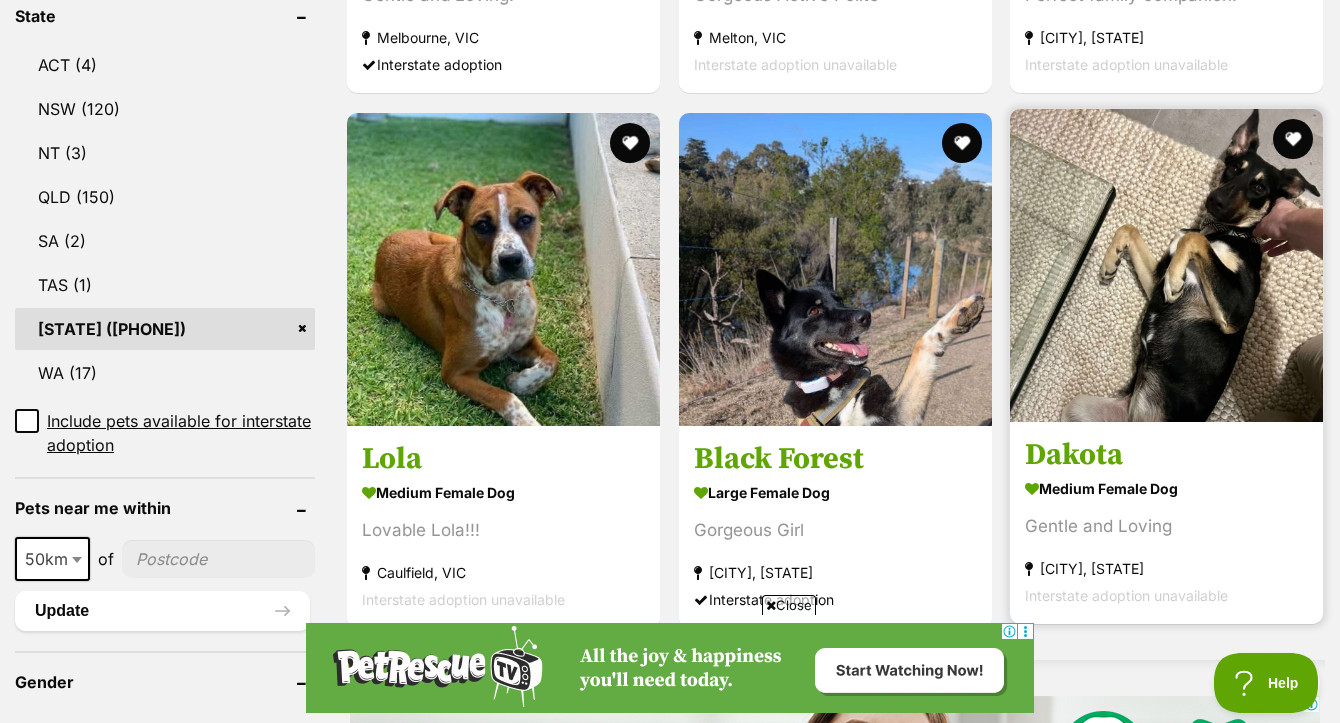 click at bounding box center (1166, 265) 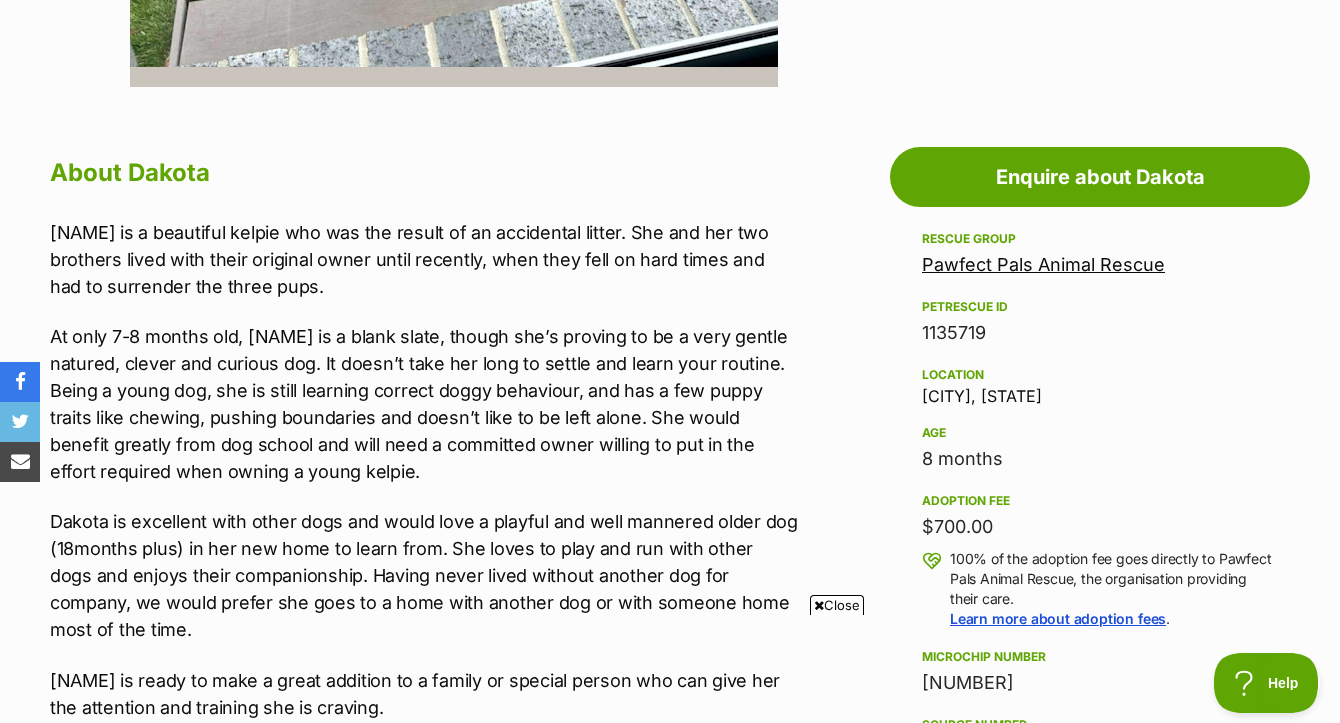 scroll, scrollTop: 0, scrollLeft: 0, axis: both 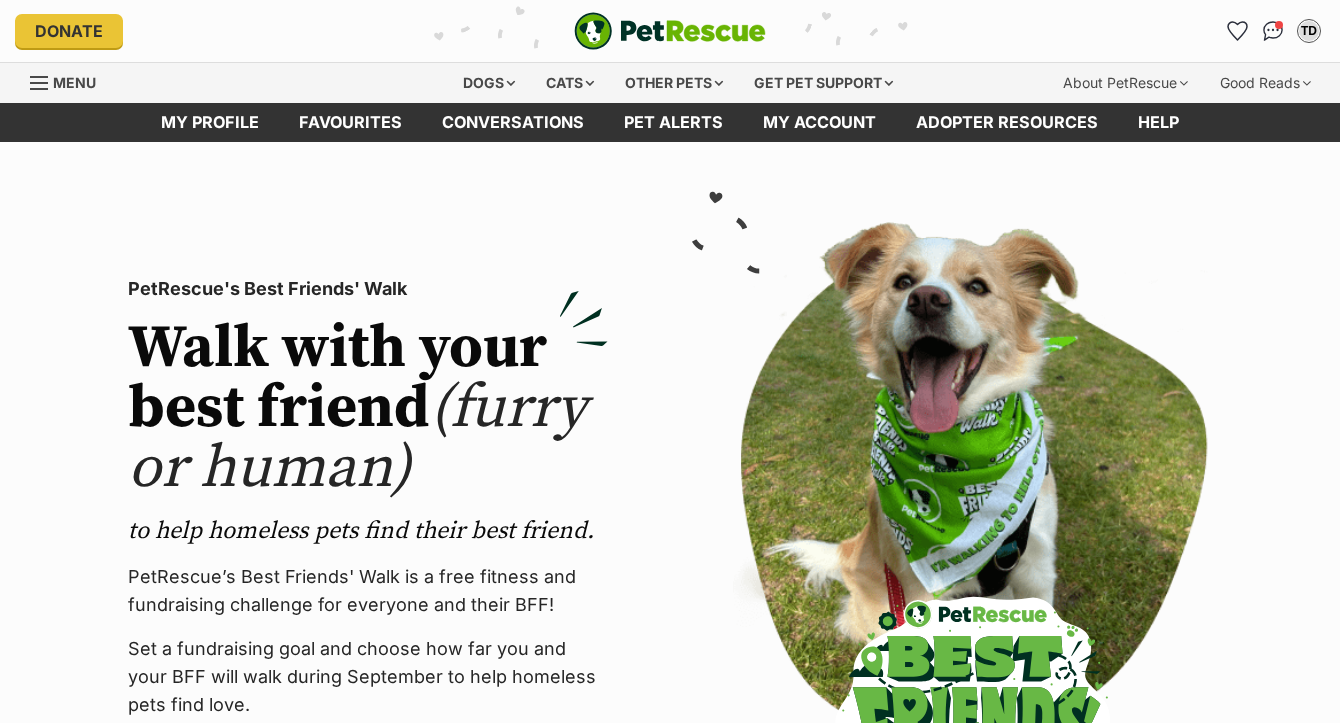 click 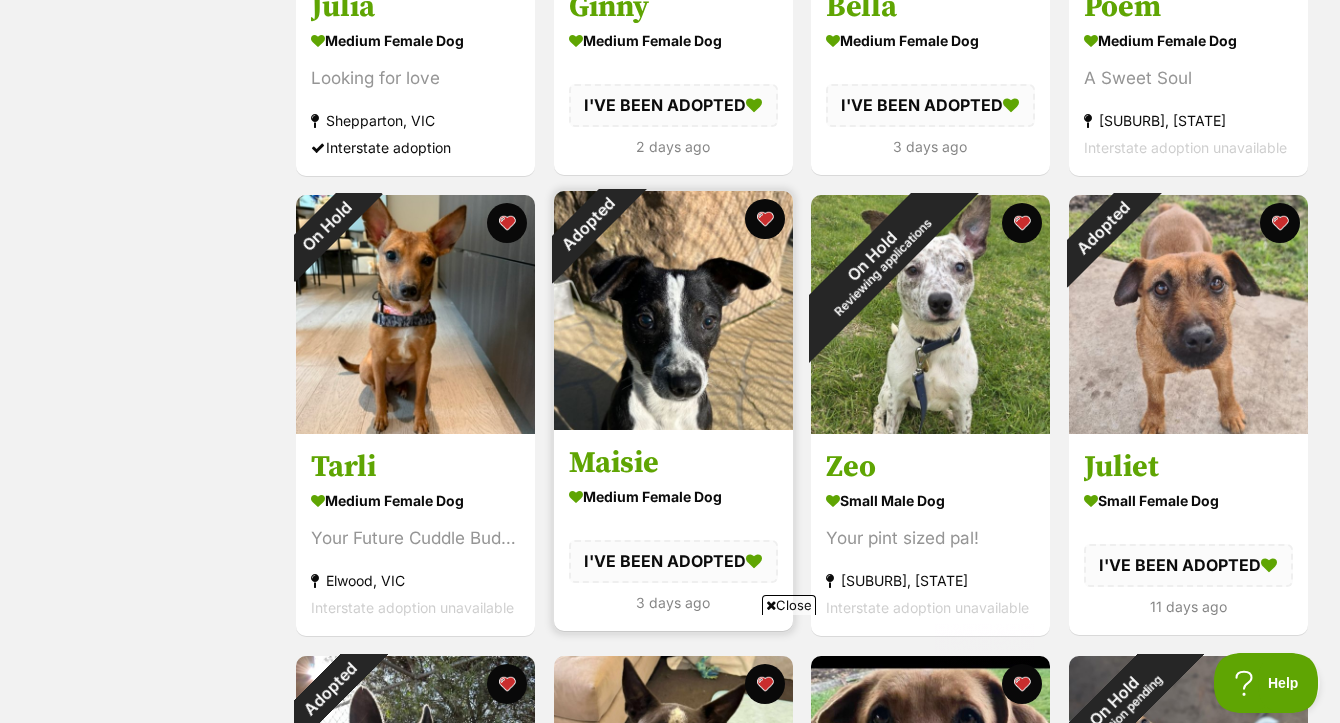 scroll, scrollTop: 963, scrollLeft: 0, axis: vertical 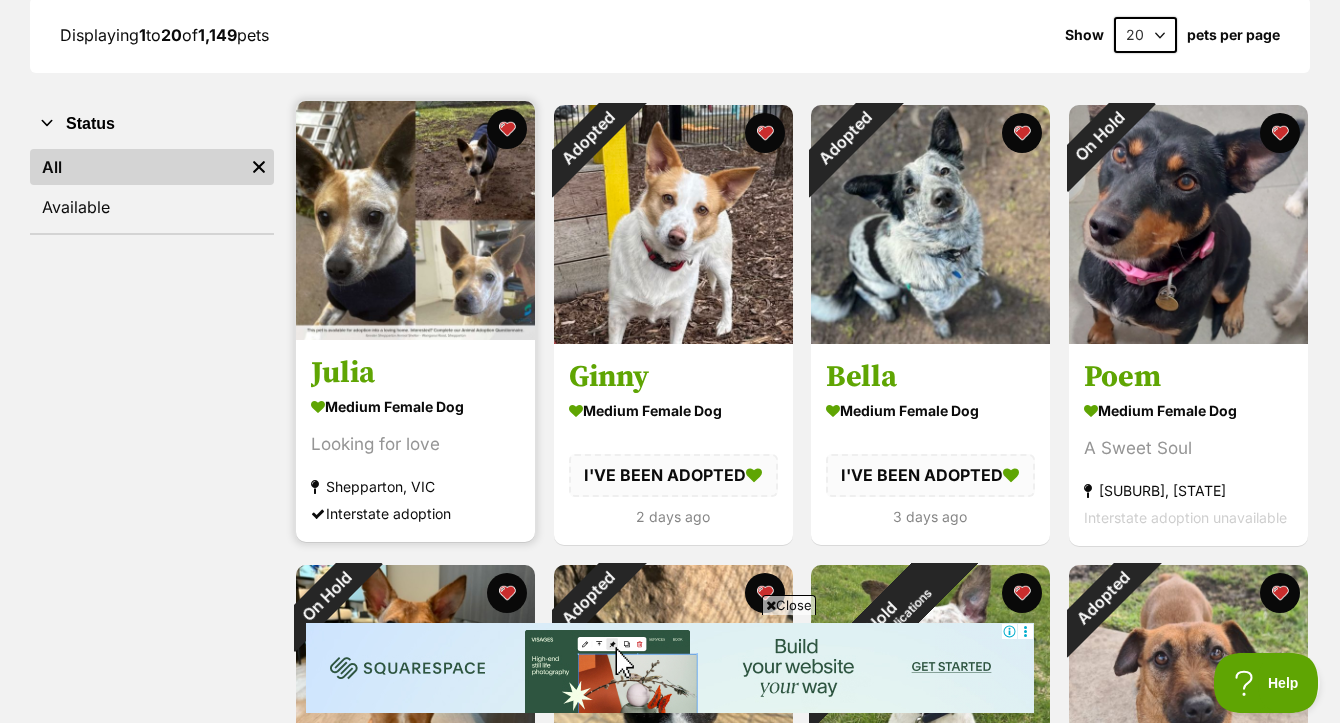 click at bounding box center [415, 220] 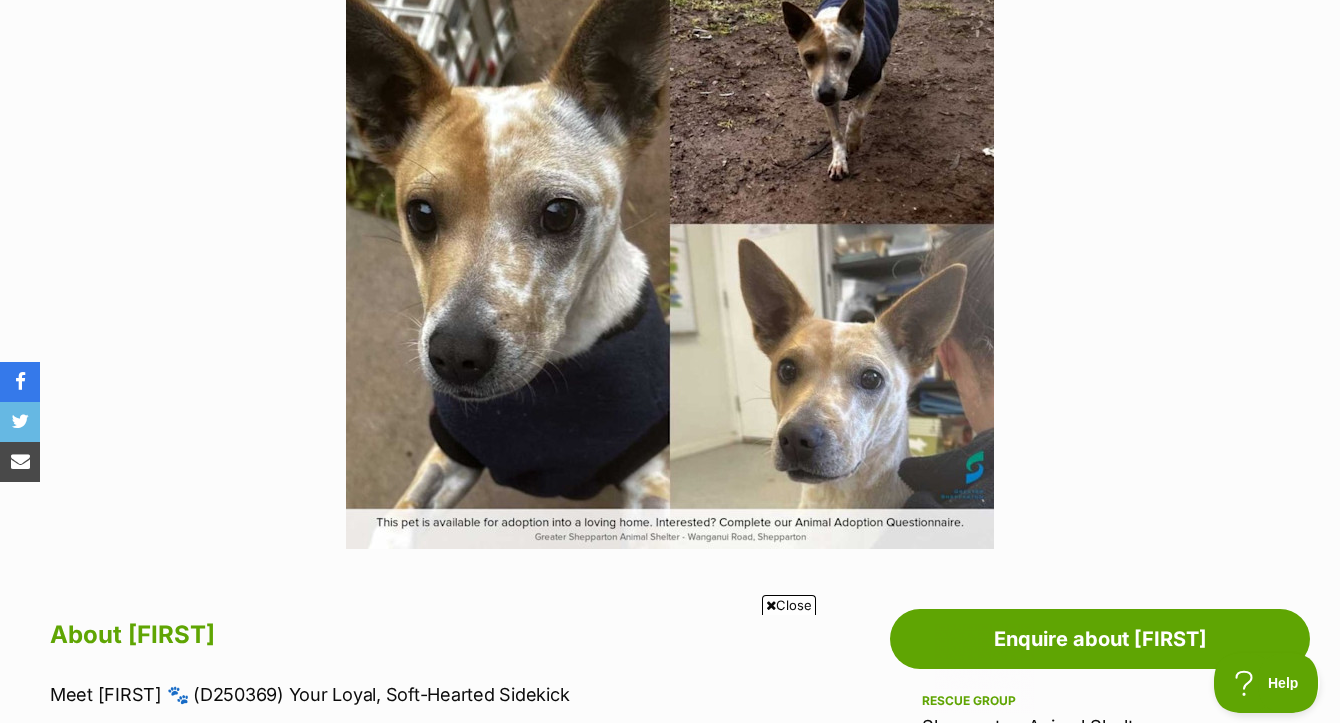 scroll, scrollTop: 0, scrollLeft: 0, axis: both 